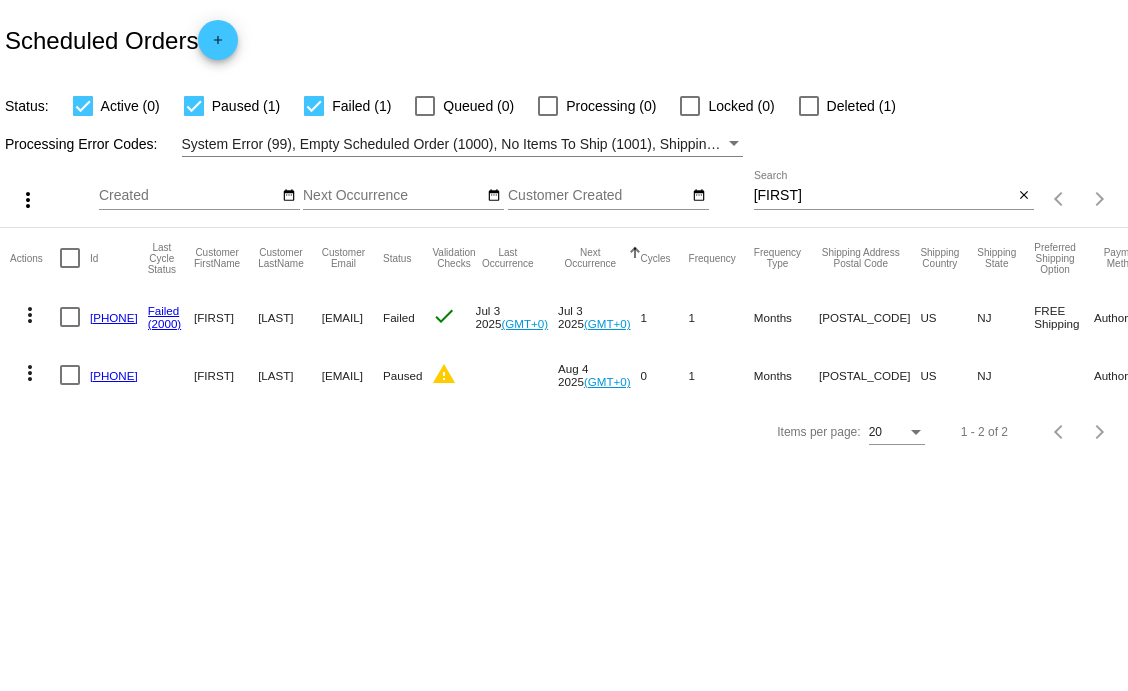 scroll, scrollTop: 0, scrollLeft: 0, axis: both 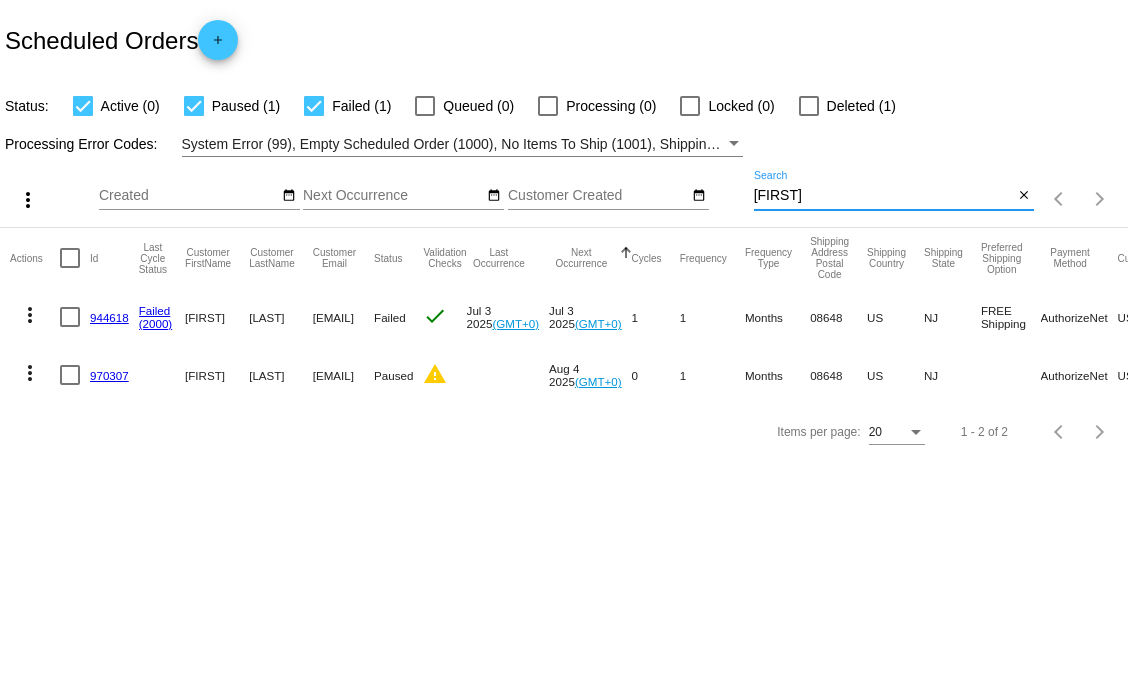 drag, startPoint x: 799, startPoint y: 195, endPoint x: 698, endPoint y: 157, distance: 107.912 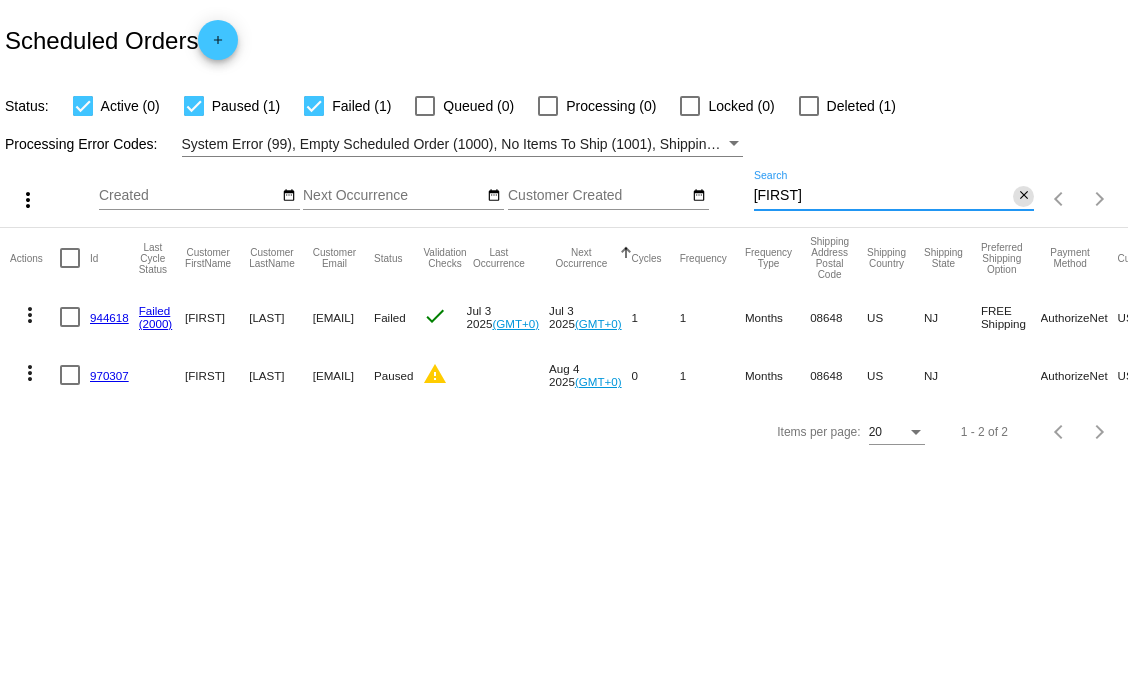 scroll, scrollTop: 0, scrollLeft: 0, axis: both 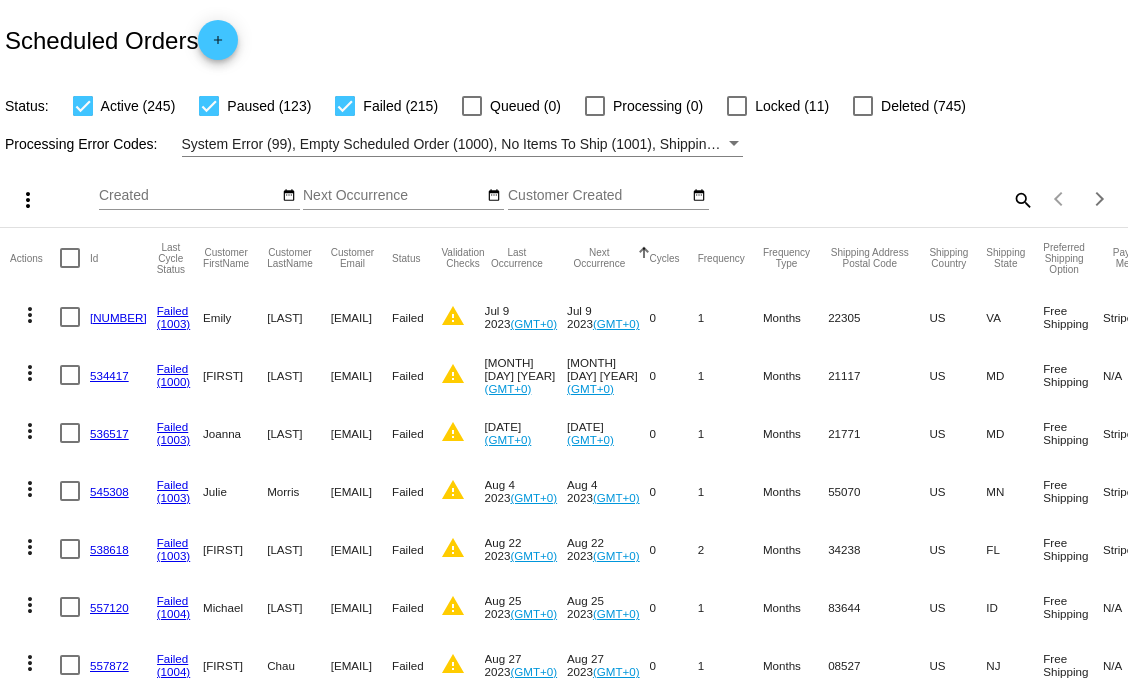 click on "search" 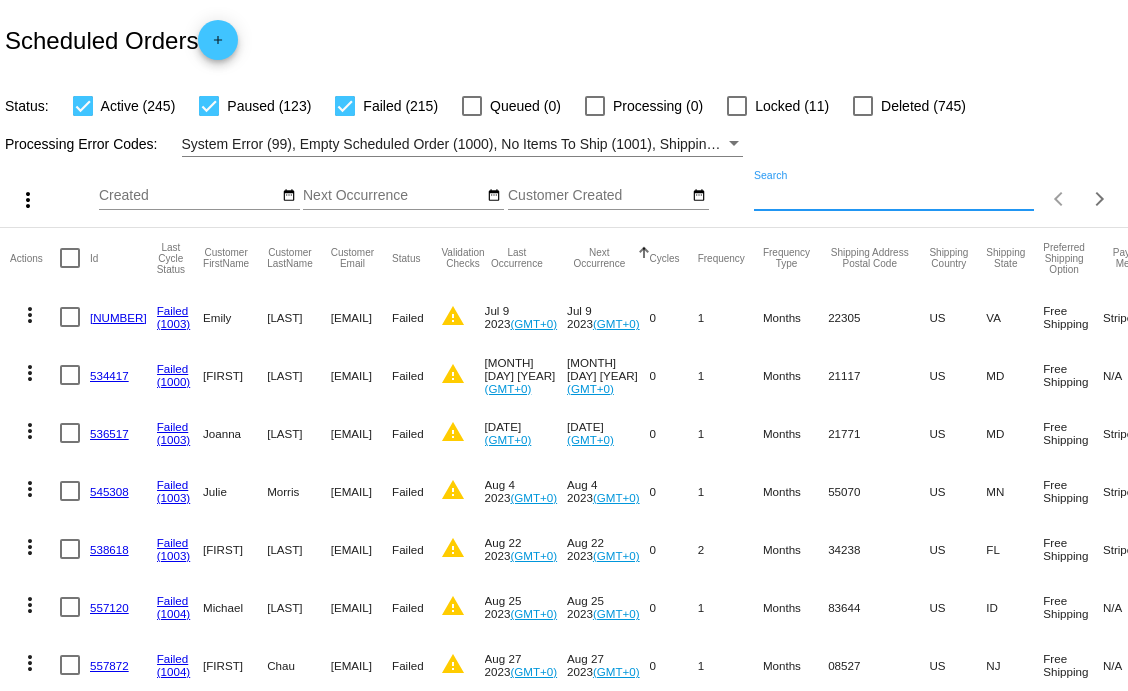 click on "Search" at bounding box center [894, 196] 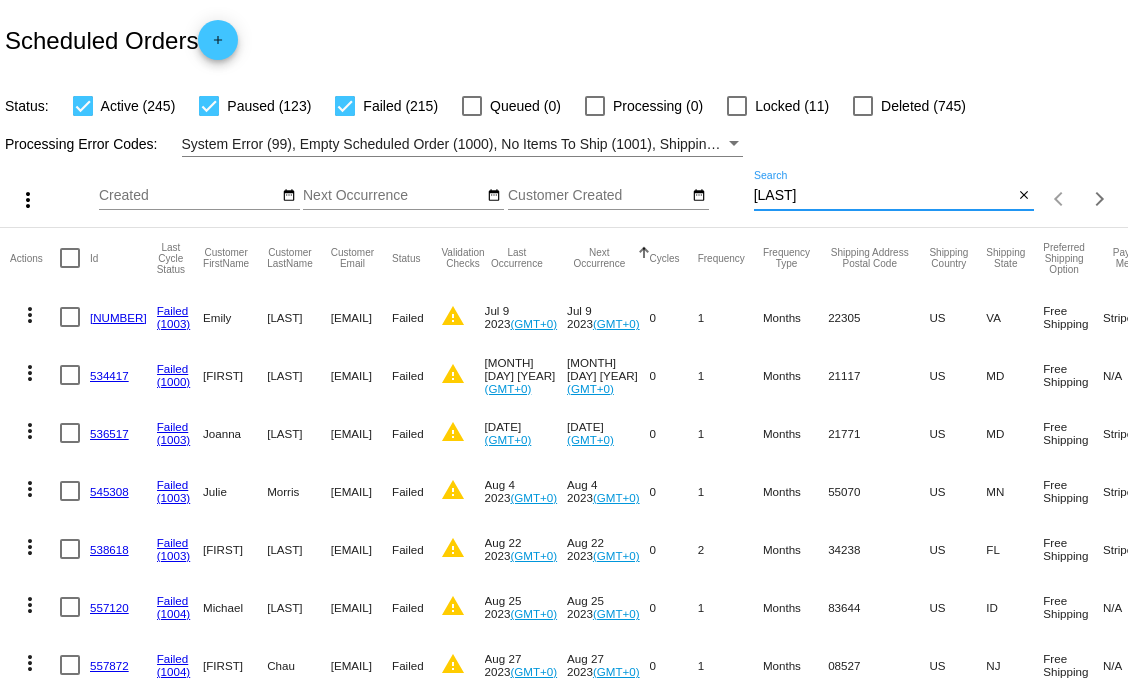 type on "[LAST]" 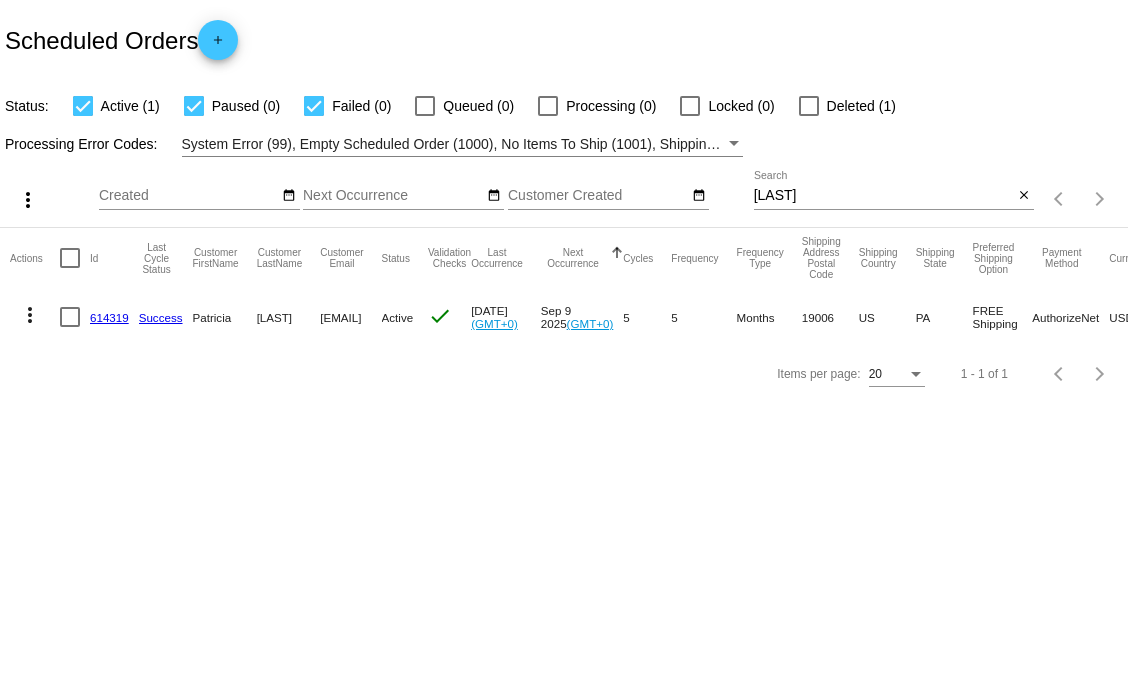 click on "614319" 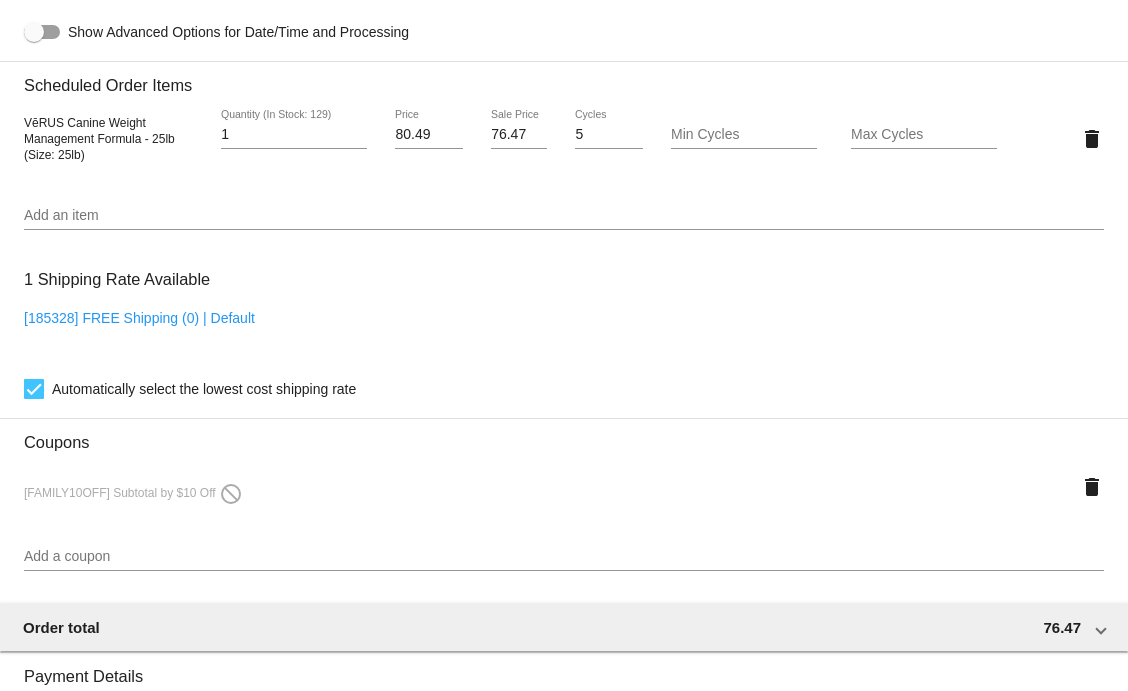 scroll, scrollTop: 1444, scrollLeft: 0, axis: vertical 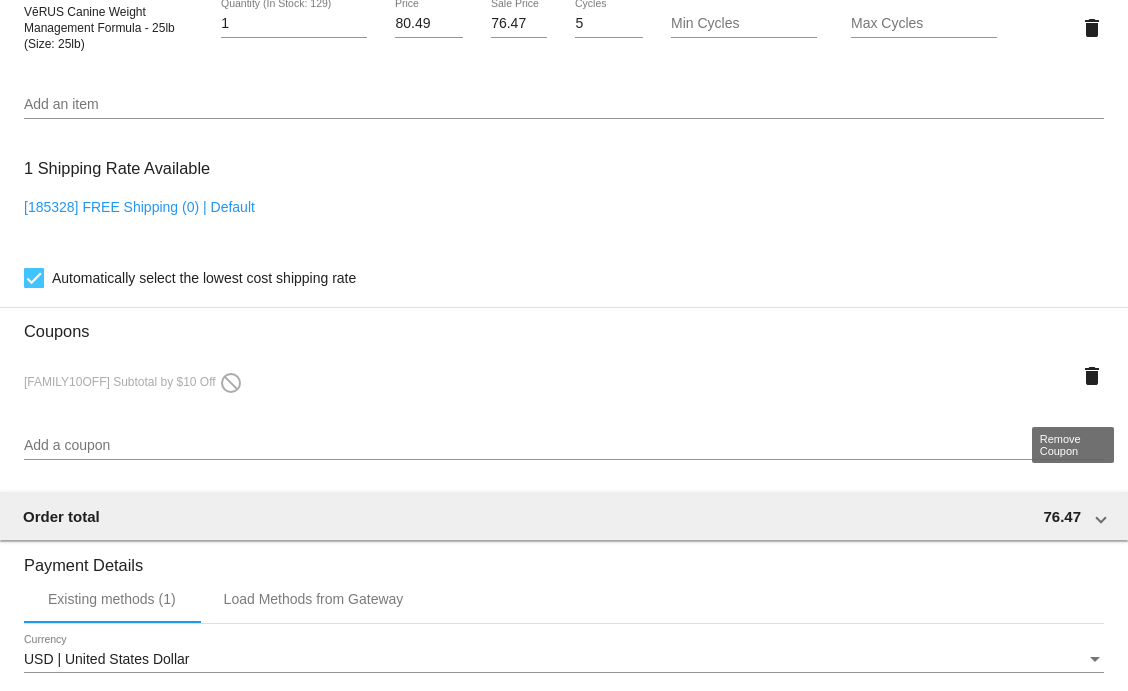 click on "delete" 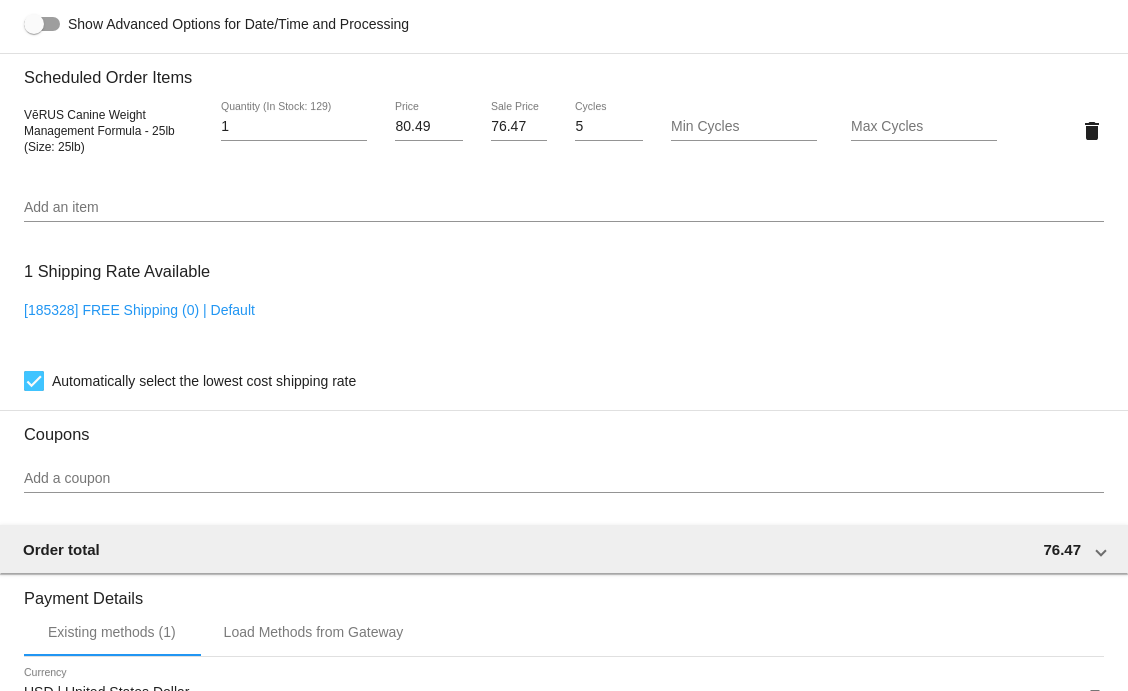scroll, scrollTop: 1333, scrollLeft: 0, axis: vertical 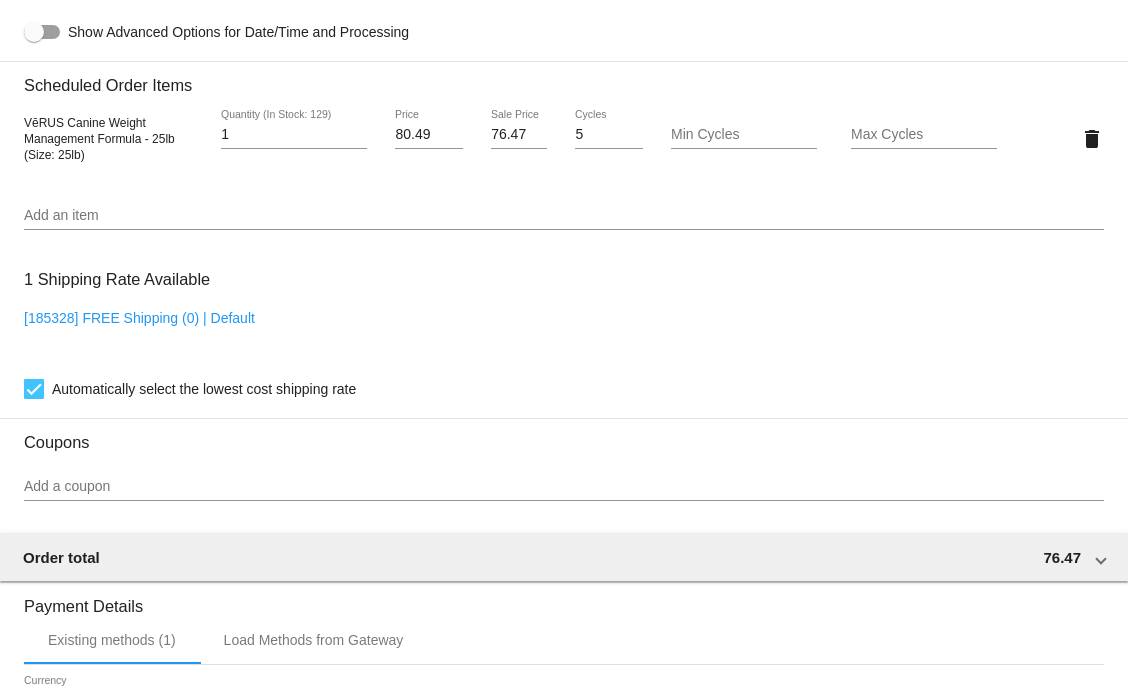 click on "Add an item" at bounding box center (564, 216) 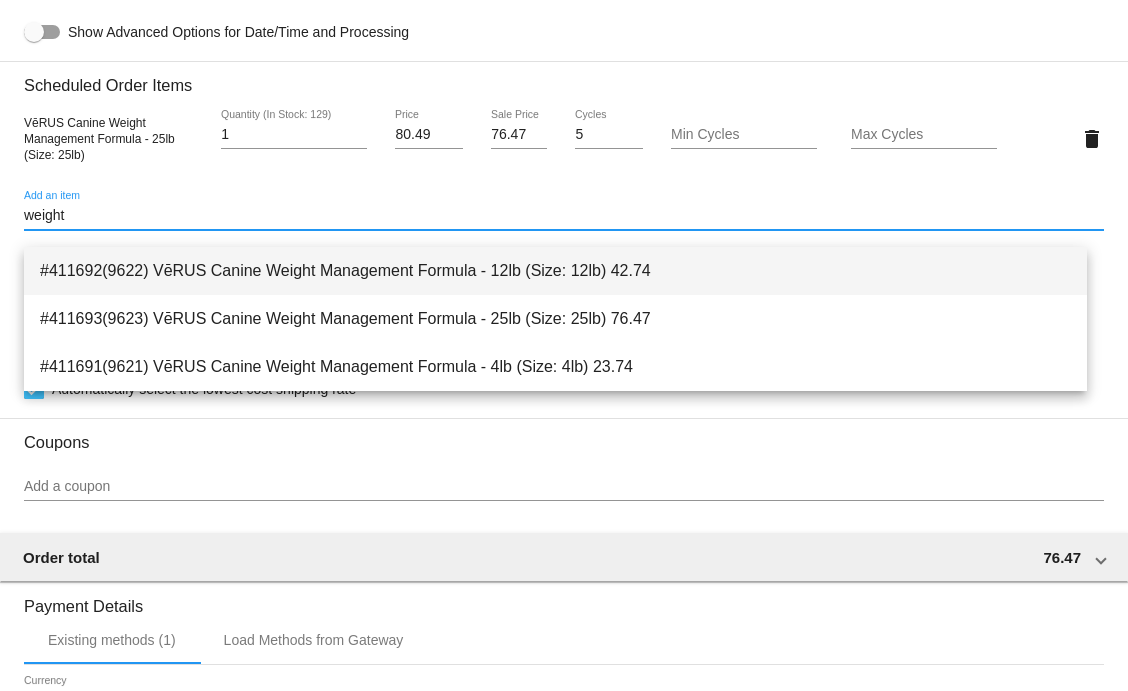 type on "weight" 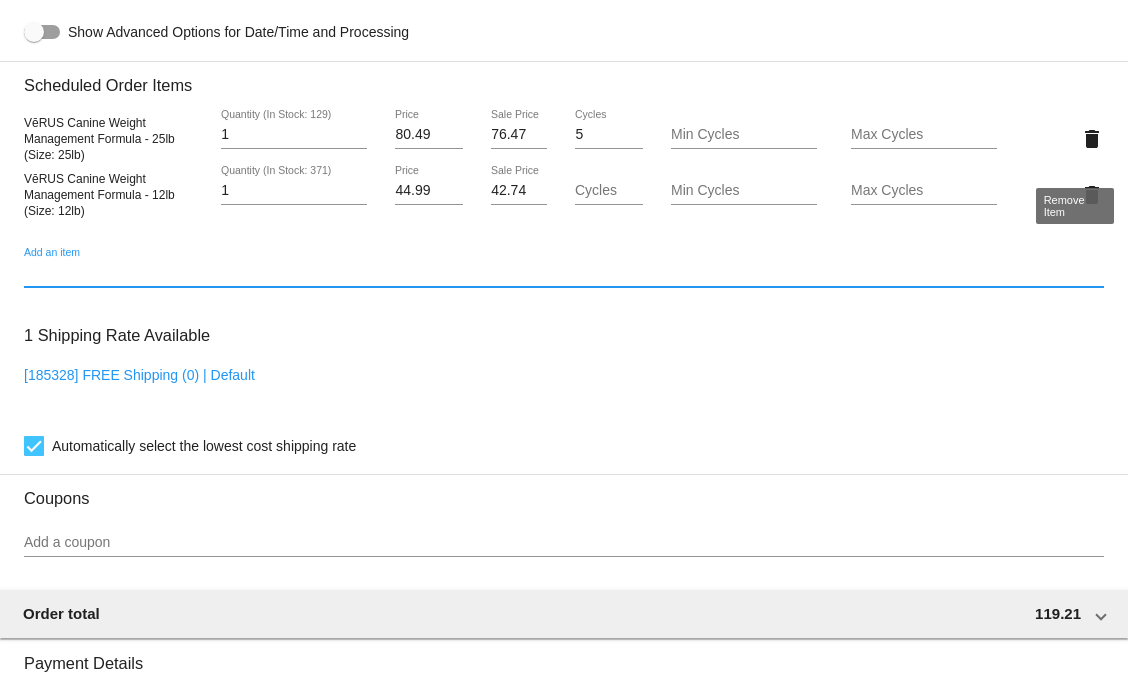 click on "delete" 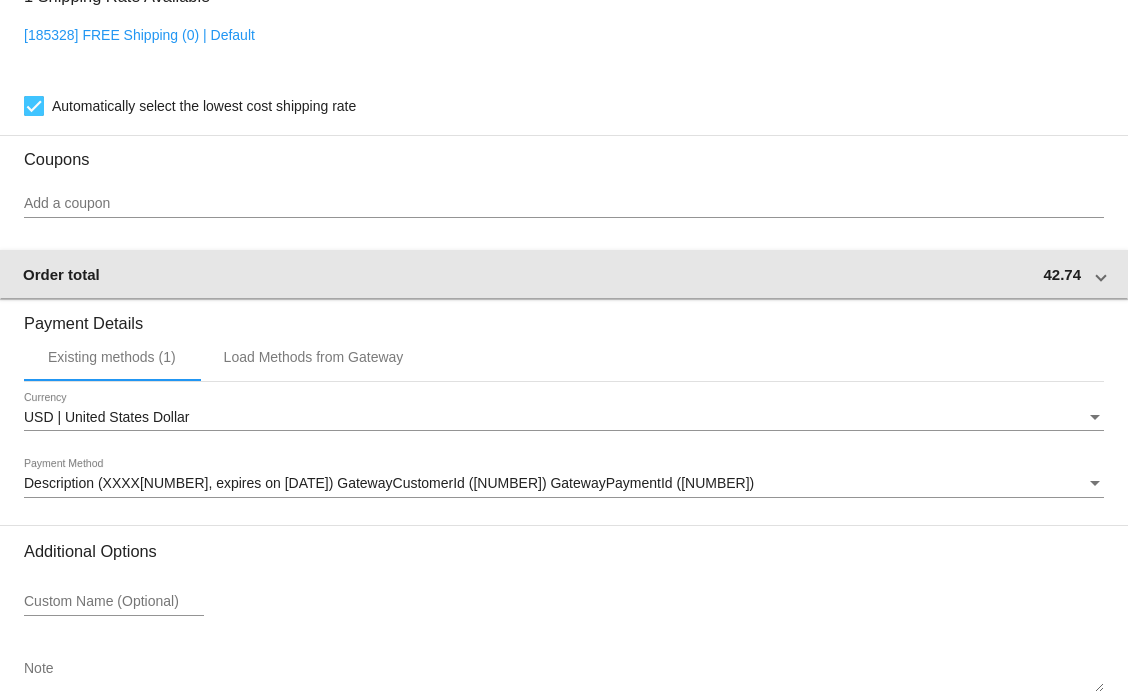 scroll, scrollTop: 1533, scrollLeft: 0, axis: vertical 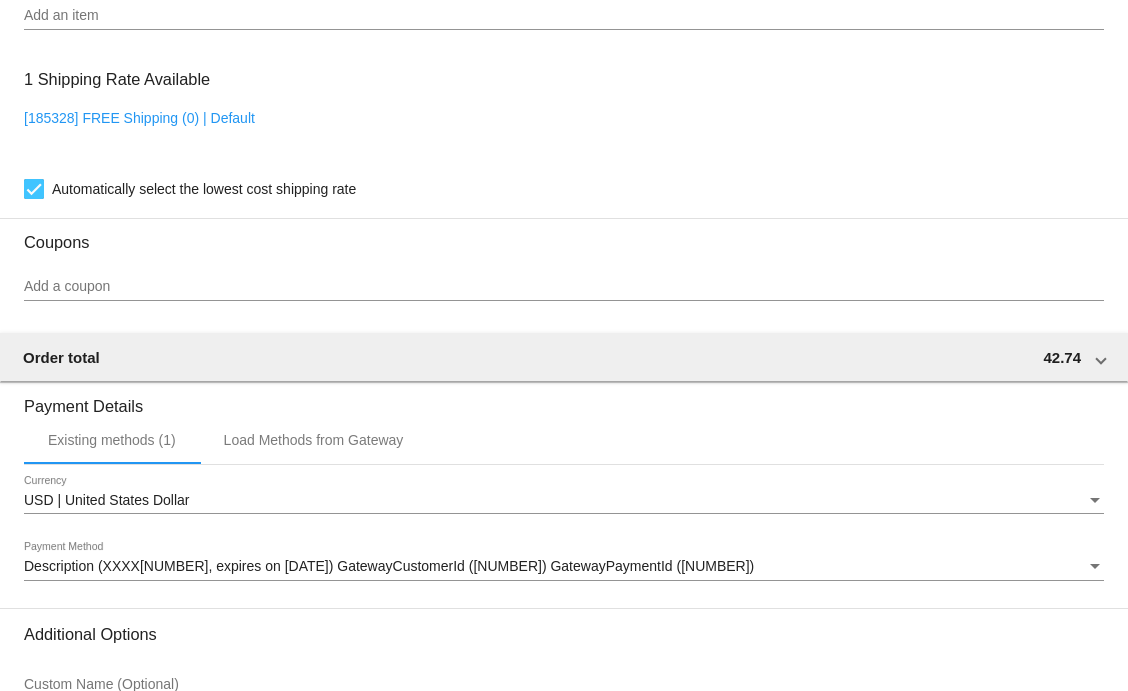 click on "Add a coupon" at bounding box center (564, 287) 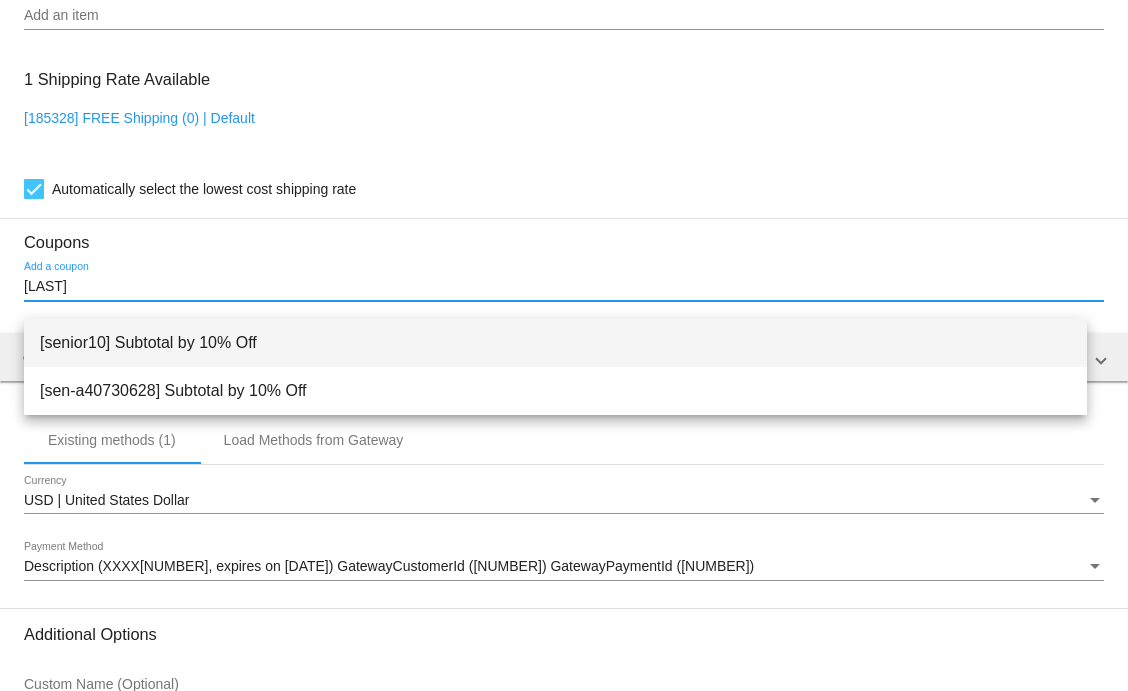 type on "[LAST]" 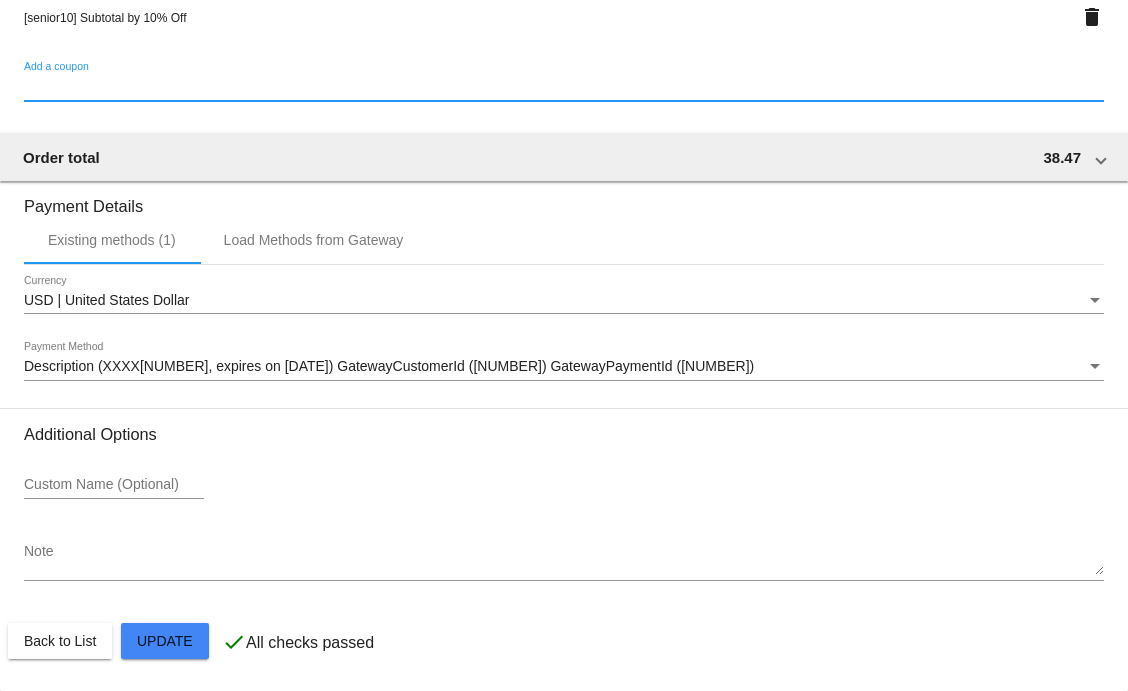 scroll, scrollTop: 1826, scrollLeft: 0, axis: vertical 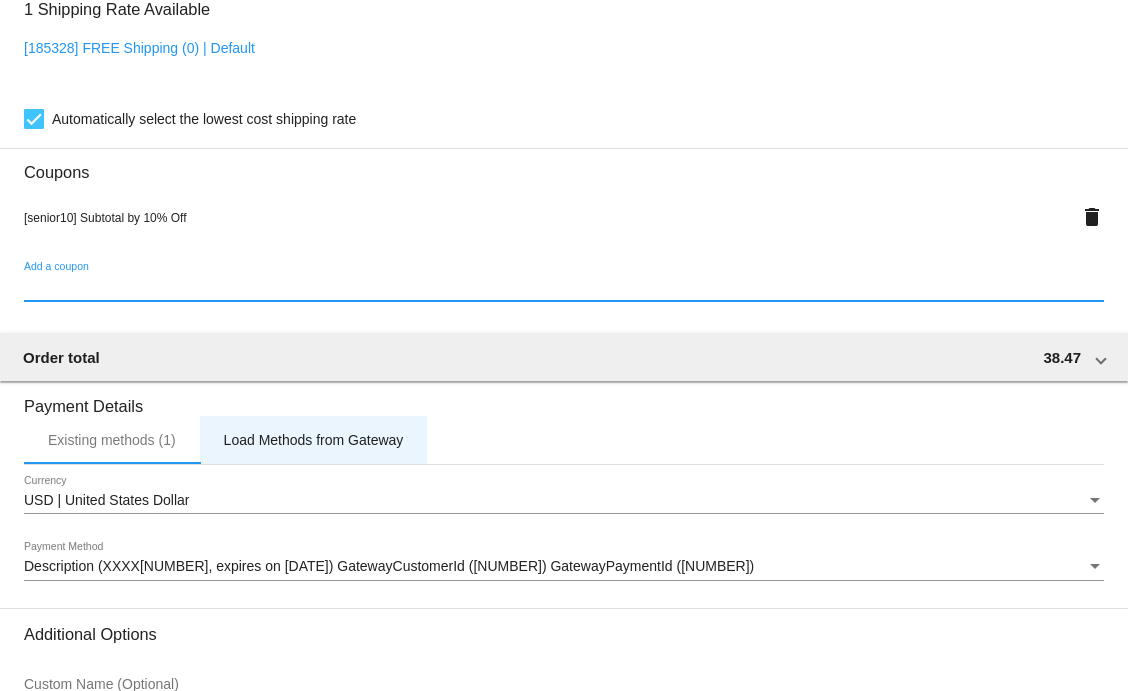click on "Load Methods from Gateway" at bounding box center [314, 440] 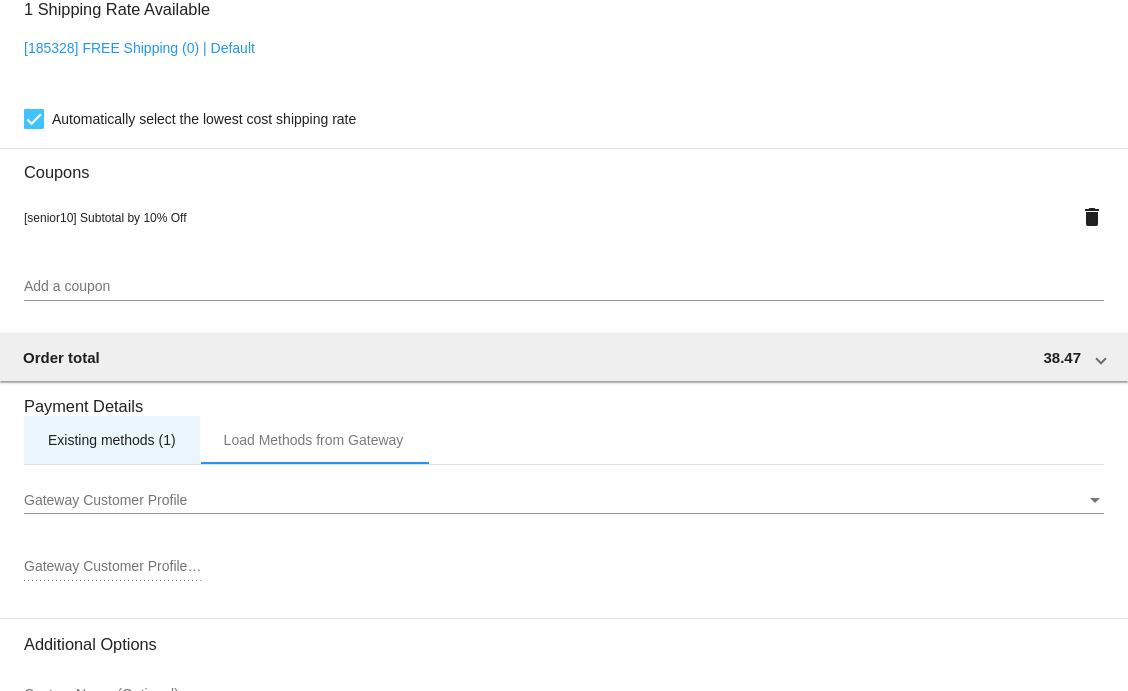 click on "Existing methods (1)" at bounding box center (112, 440) 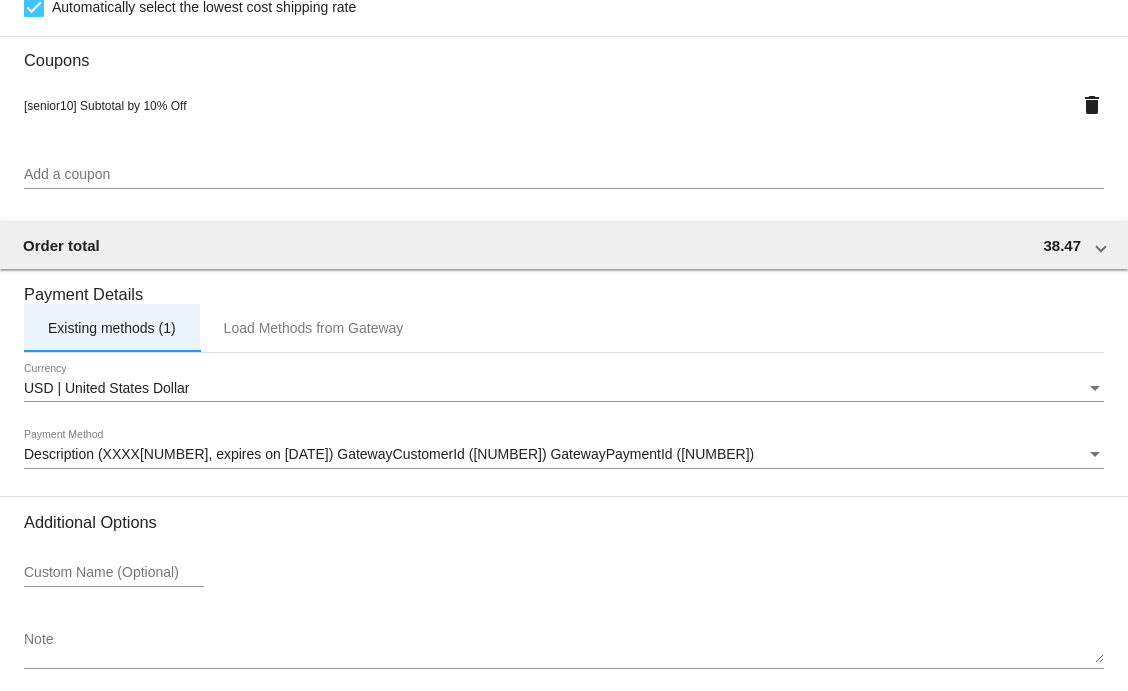 scroll, scrollTop: 1826, scrollLeft: 0, axis: vertical 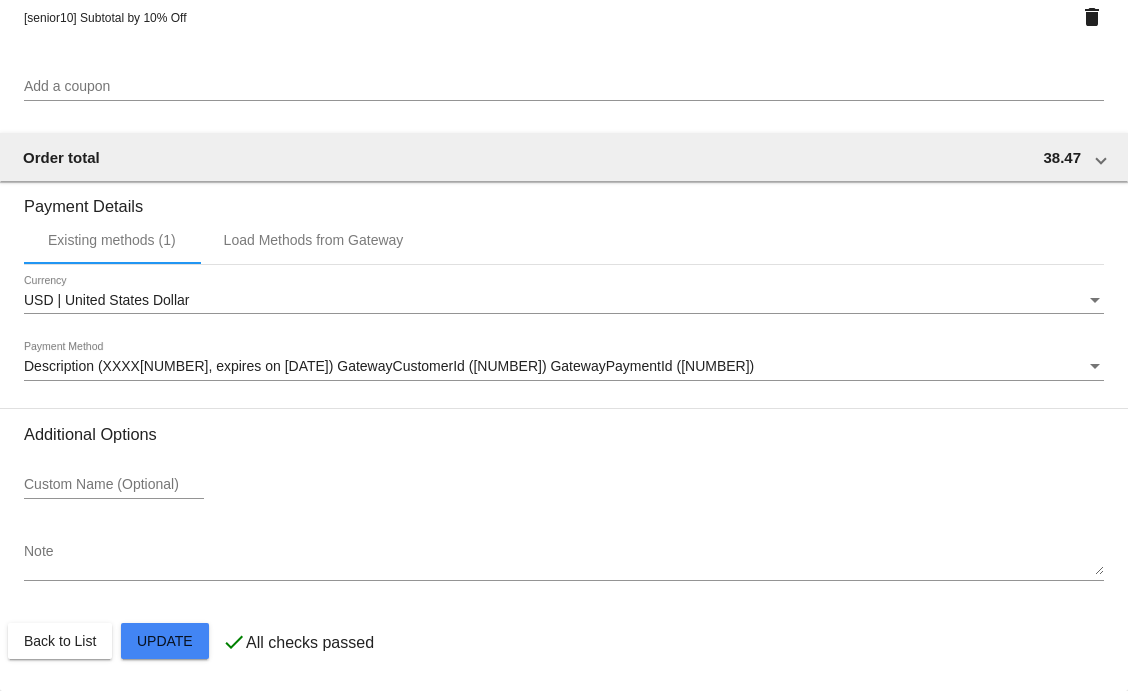 click on "Description (XXXX[NUMBER], expires on [DATE]) GatewayCustomerId ([NUMBER])
GatewayPaymentId ([NUMBER])" at bounding box center [389, 366] 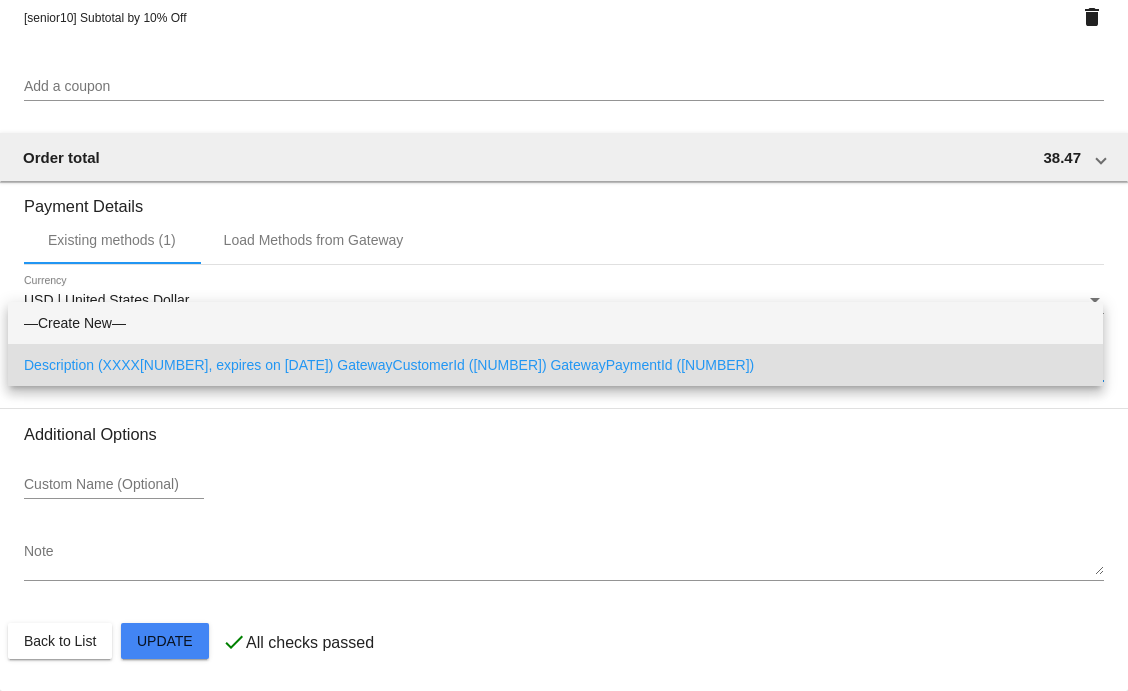 click on "—Create New—" at bounding box center (555, 323) 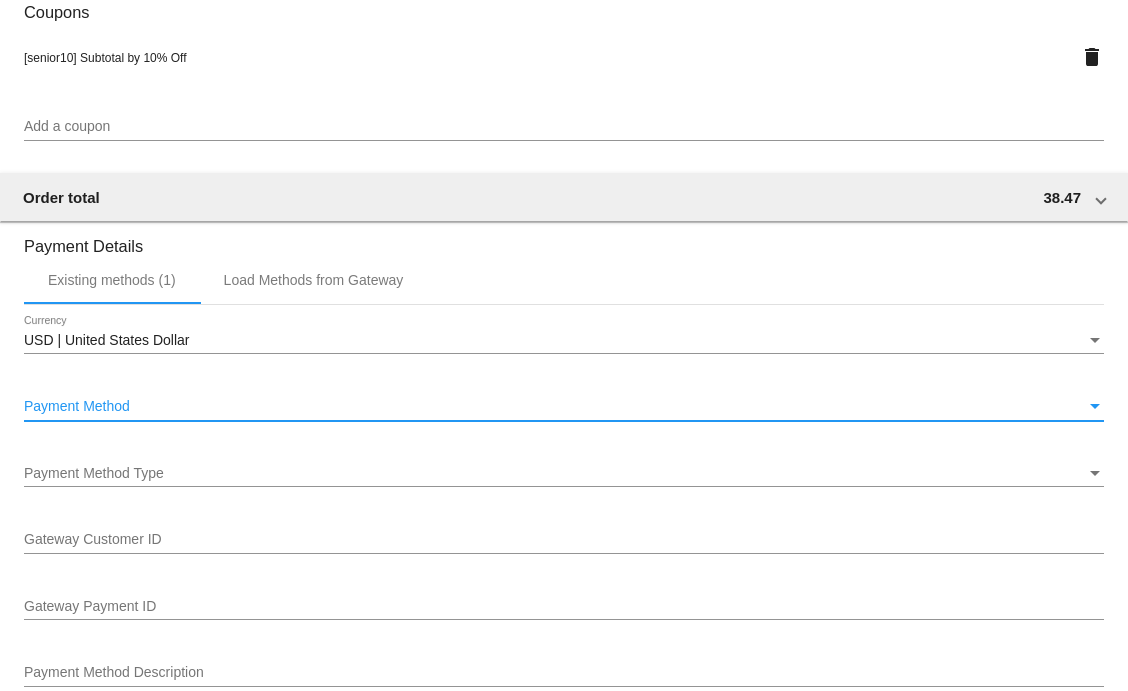 scroll, scrollTop: 1744, scrollLeft: 0, axis: vertical 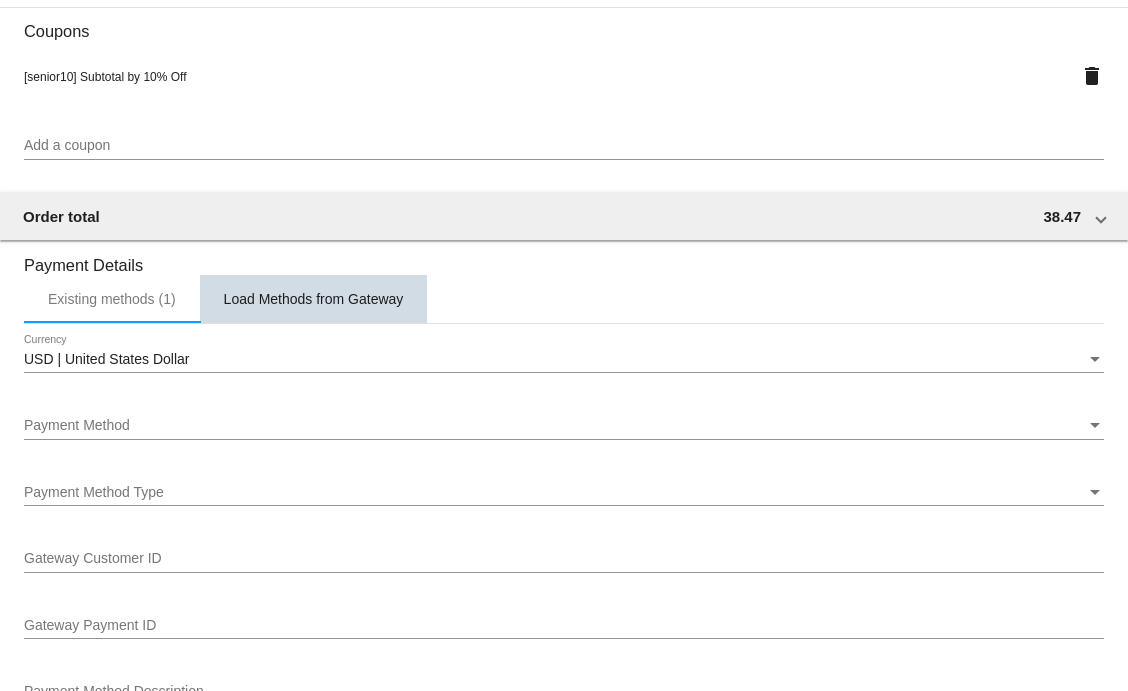 click on "Load Methods from Gateway" at bounding box center [314, 299] 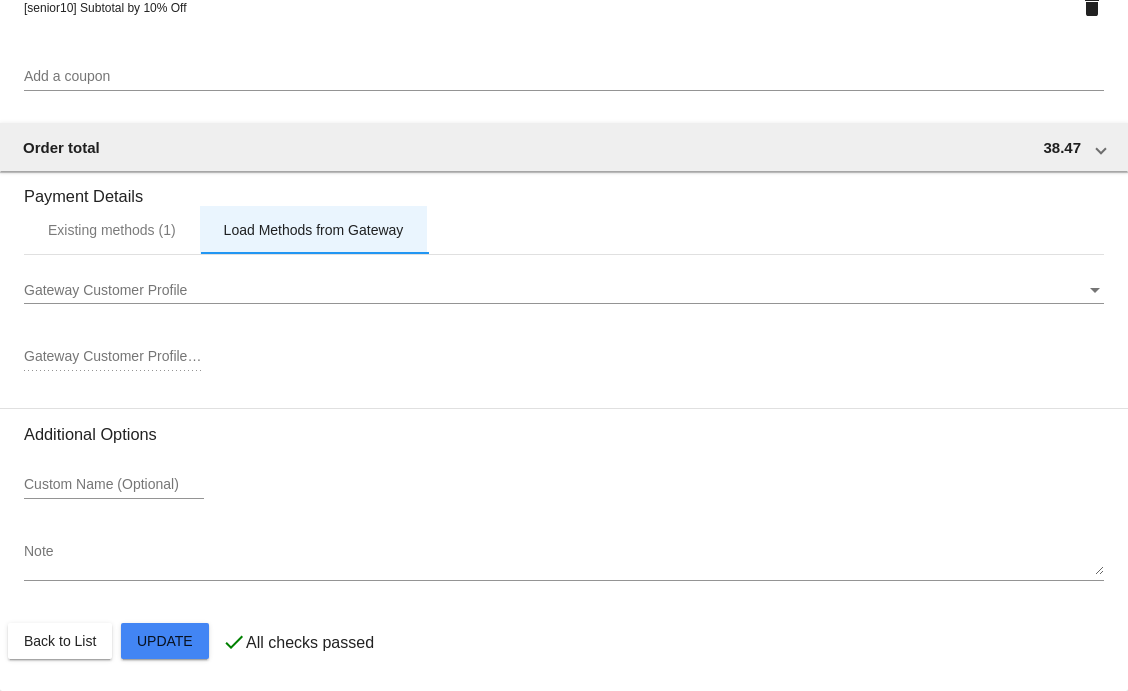 scroll, scrollTop: 1502, scrollLeft: 0, axis: vertical 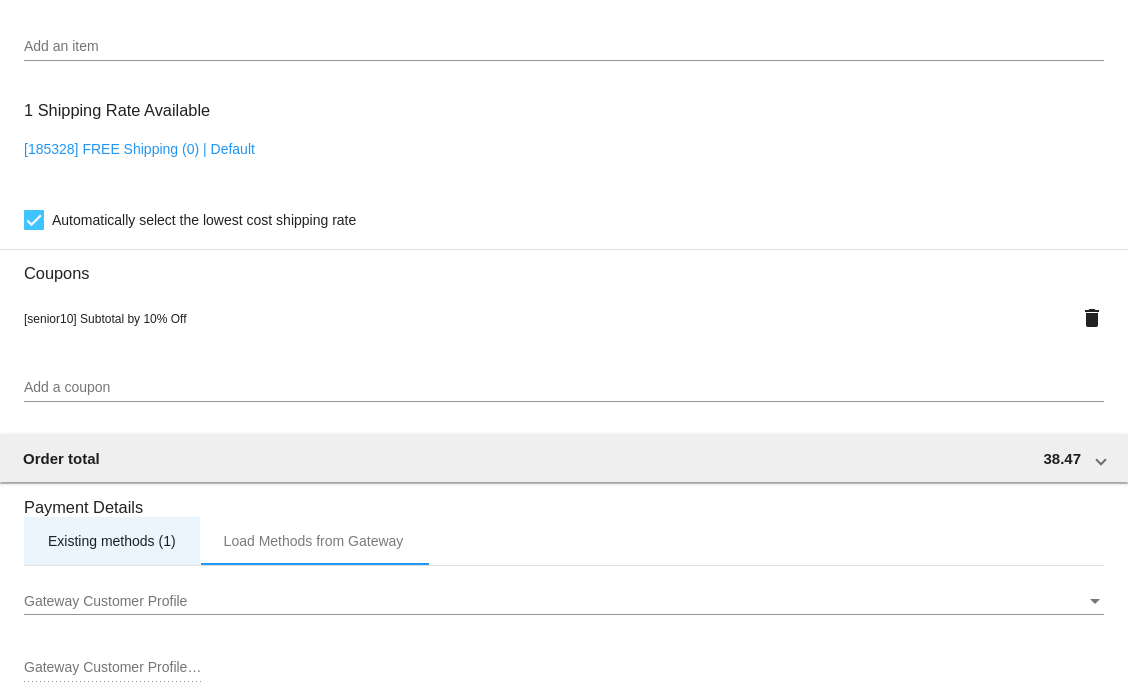 click on "Existing methods (1)" at bounding box center (112, 541) 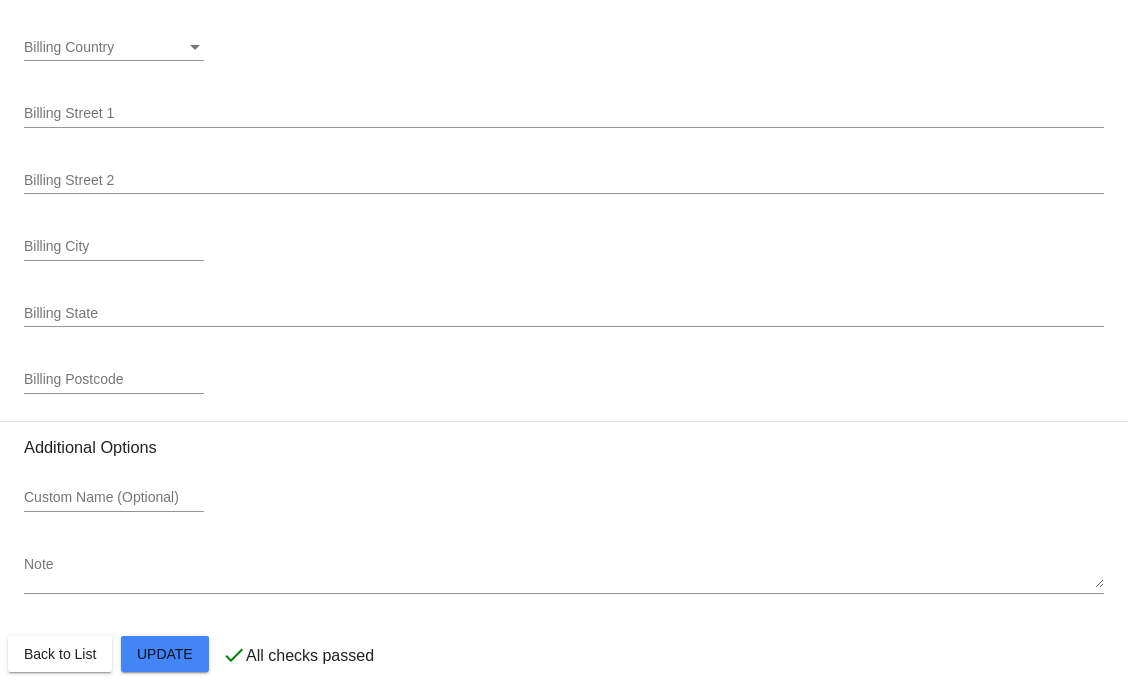 scroll, scrollTop: 2632, scrollLeft: 0, axis: vertical 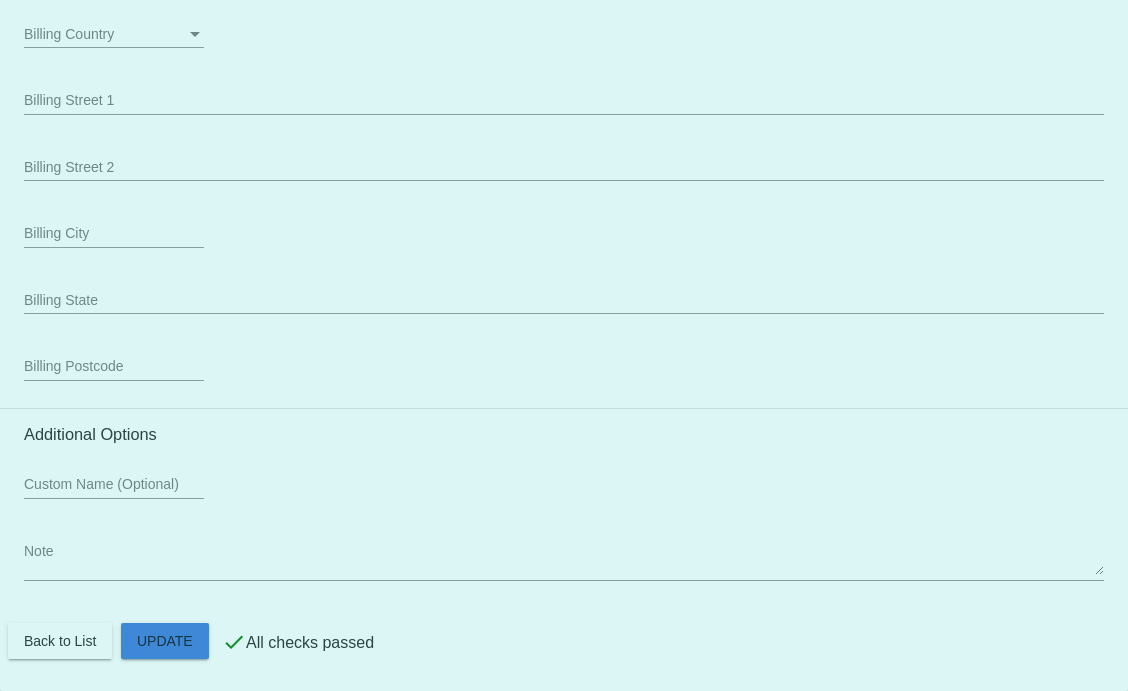 click on "Customer
[NUMBER]: [FIRST] [LAST]
[EMAIL]
Customer Shipping
Enter Shipping Address Select A Saved Address (0)
[FIRST]
Shipping First Name
[LAST]
Shipping Last Name
US | USA
Shipping Country
[NUMBER] [STREET]
Shipping Street 1
Shipping Street 2
[CITY]
Shipping City
PA | Pennsylvania
Shipping State
[POSTAL_CODE]
Shipping Postcode
Scheduled Order Details
Frequency:
Every 5 months
Active
Status 1" 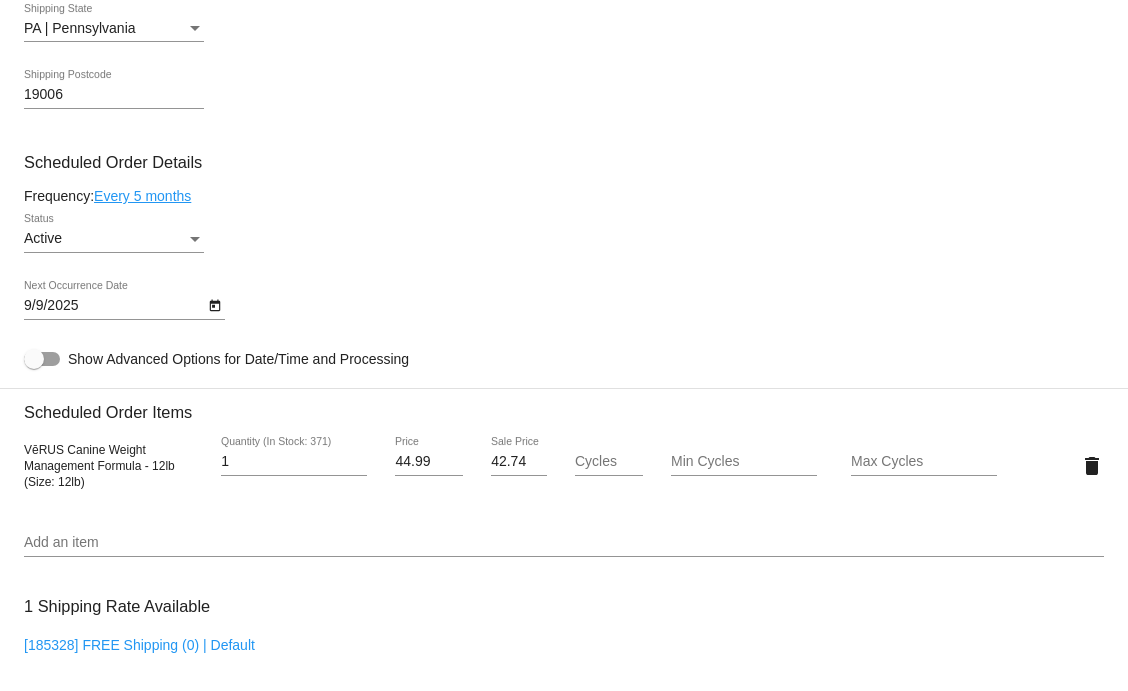 scroll, scrollTop: 897, scrollLeft: 0, axis: vertical 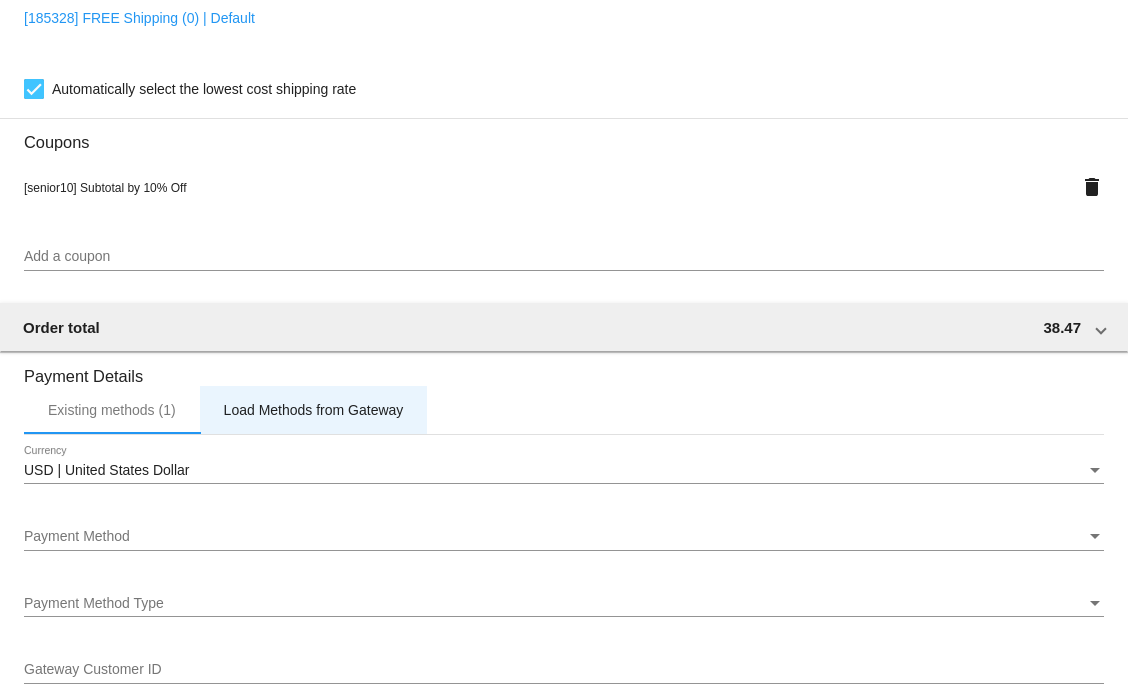 click on "Load Methods from Gateway" at bounding box center [314, 410] 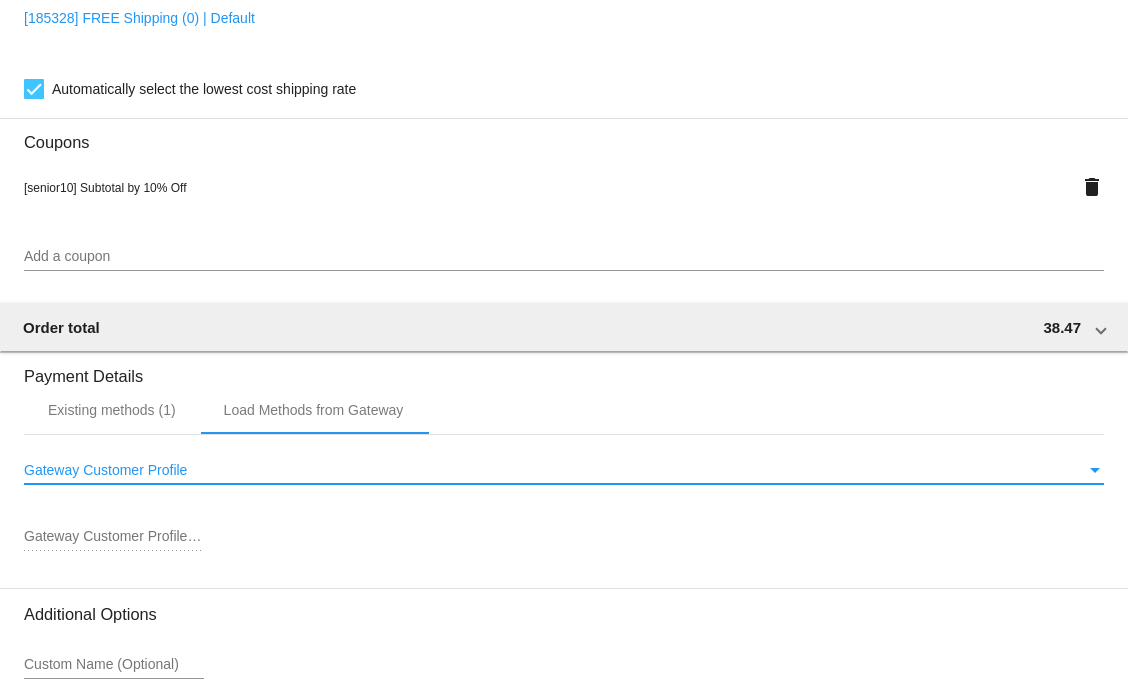 click on "Gateway Customer Profile" at bounding box center [555, 471] 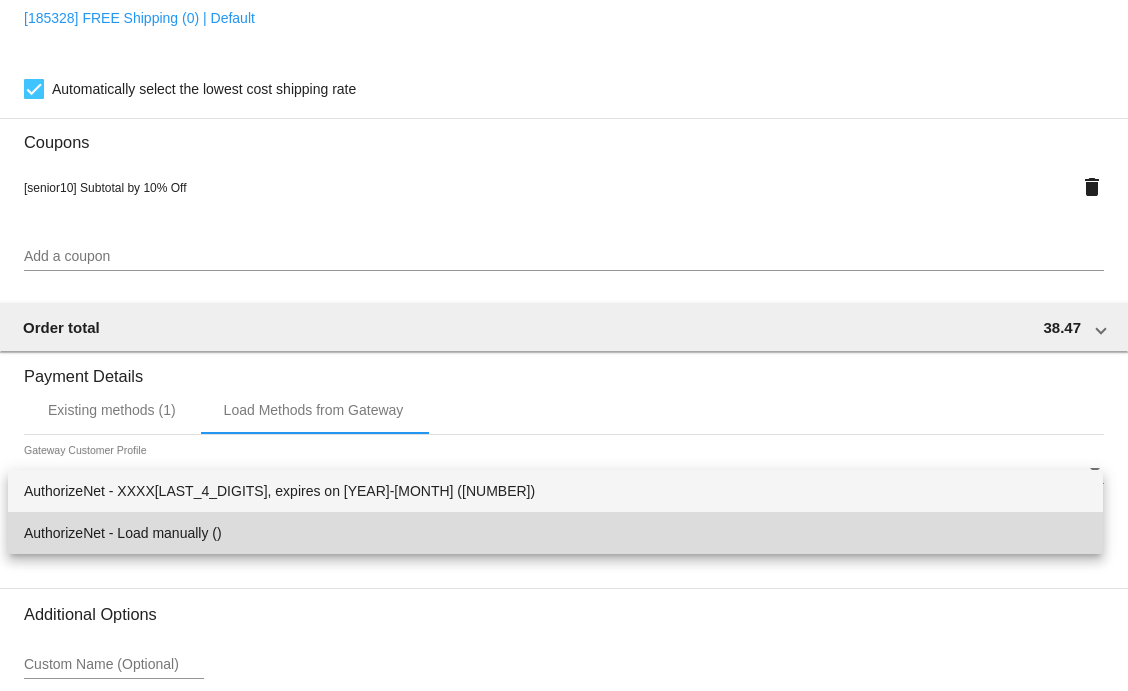 click on "AuthorizeNet - Load manually ()" at bounding box center [555, 533] 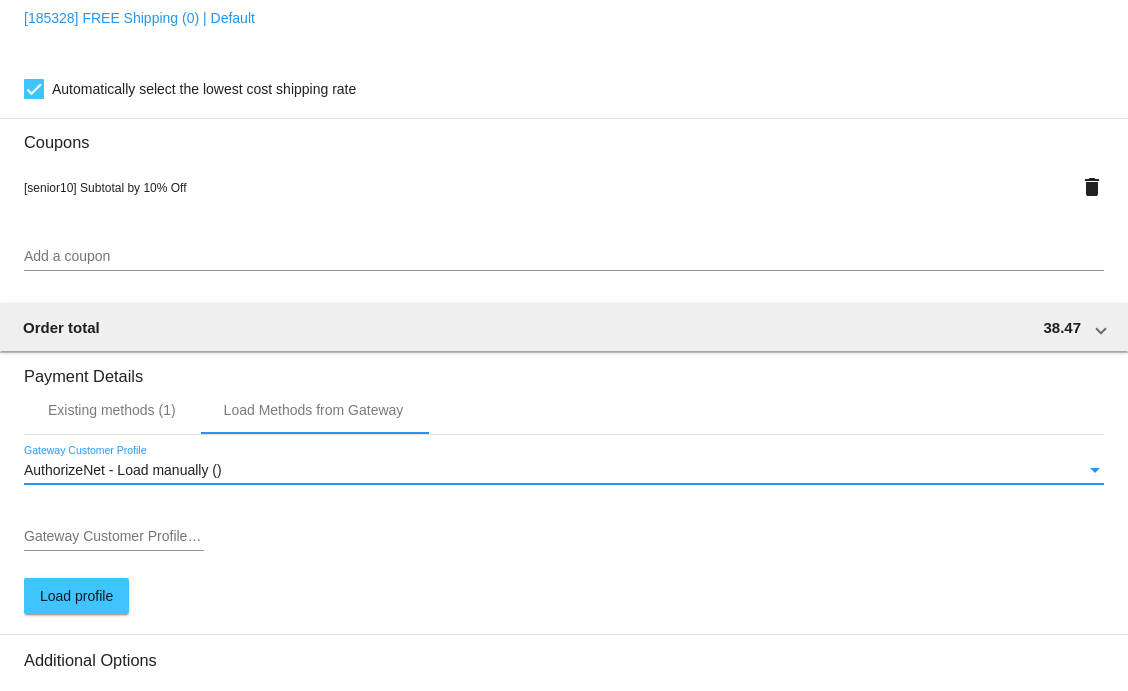 click on "Gateway Customer Profile ID" at bounding box center (114, 537) 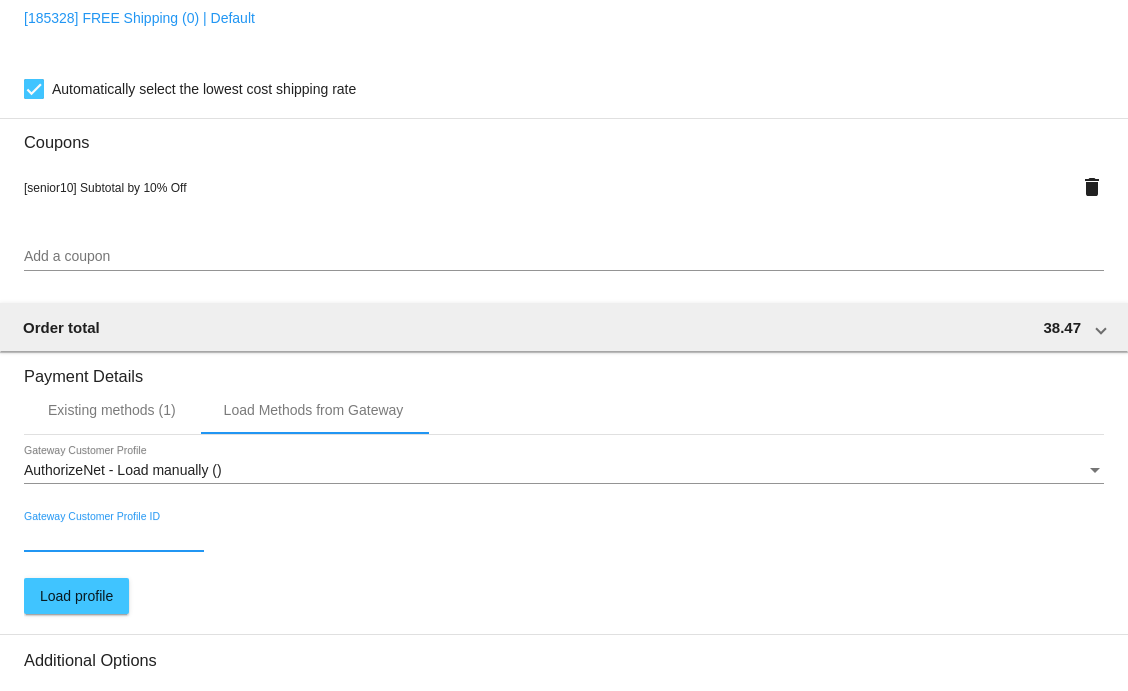 paste on "1023683461" 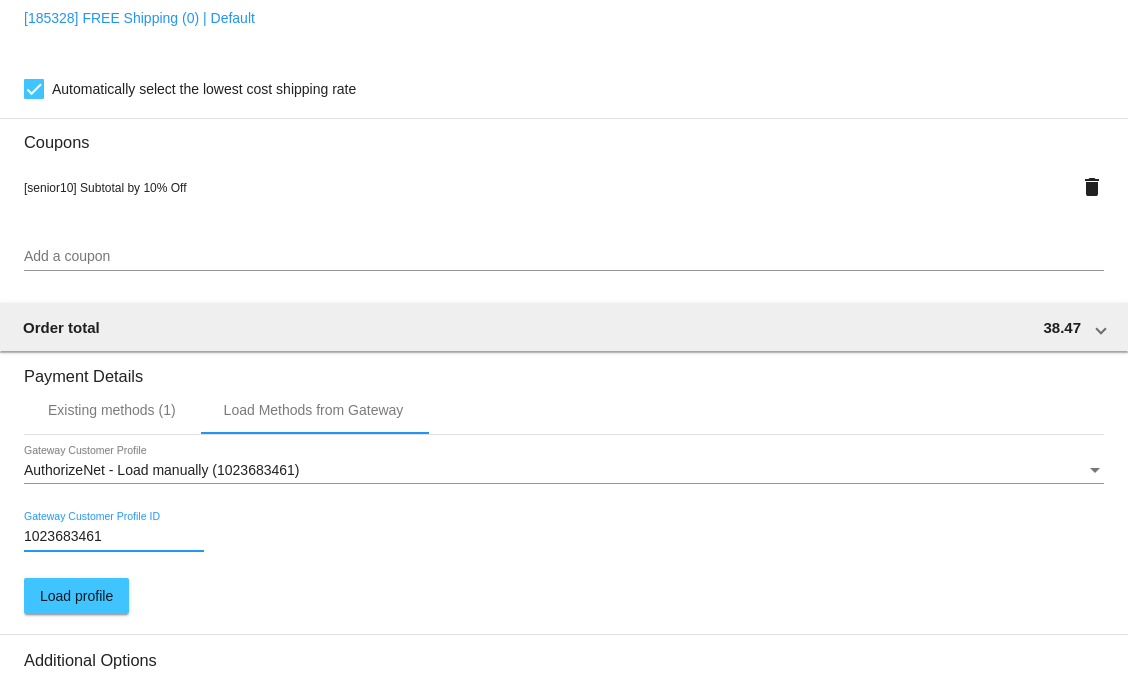 type on "1023683461" 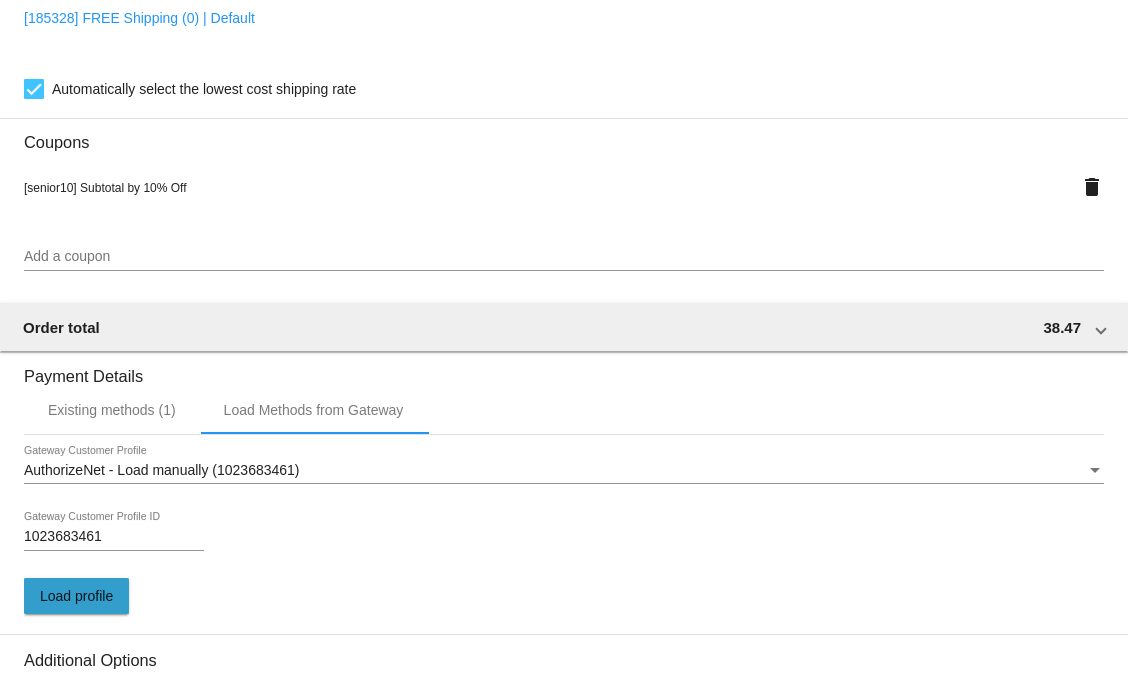 click on "Load
profile" at bounding box center [76, 596] 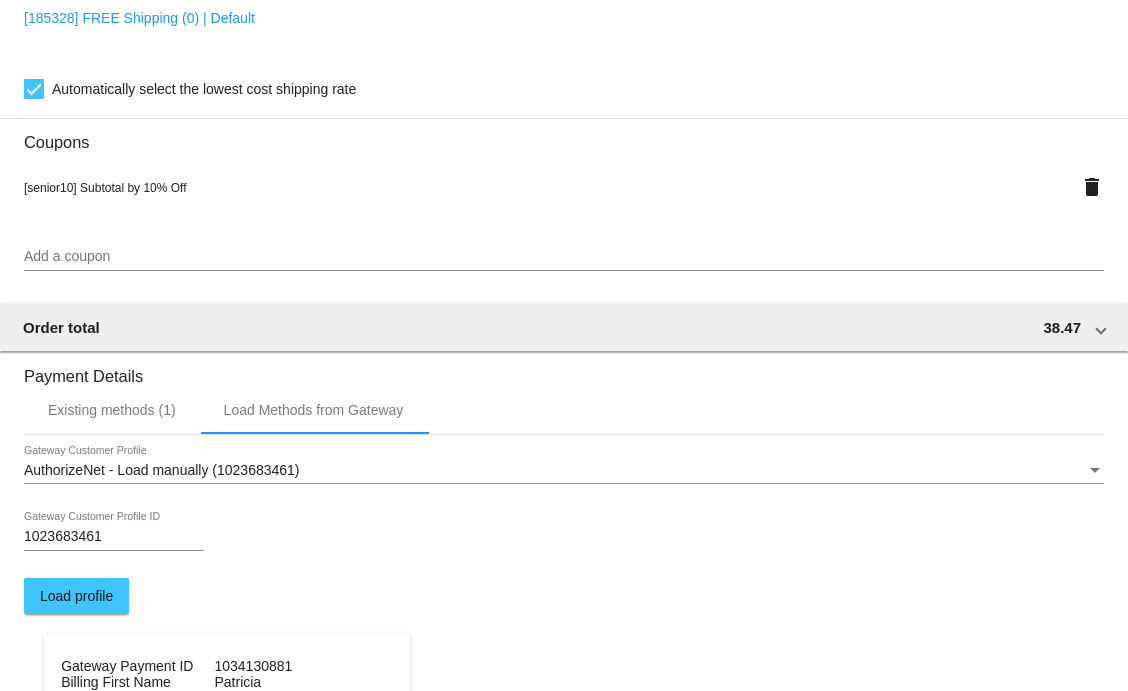 scroll, scrollTop: 1897, scrollLeft: 0, axis: vertical 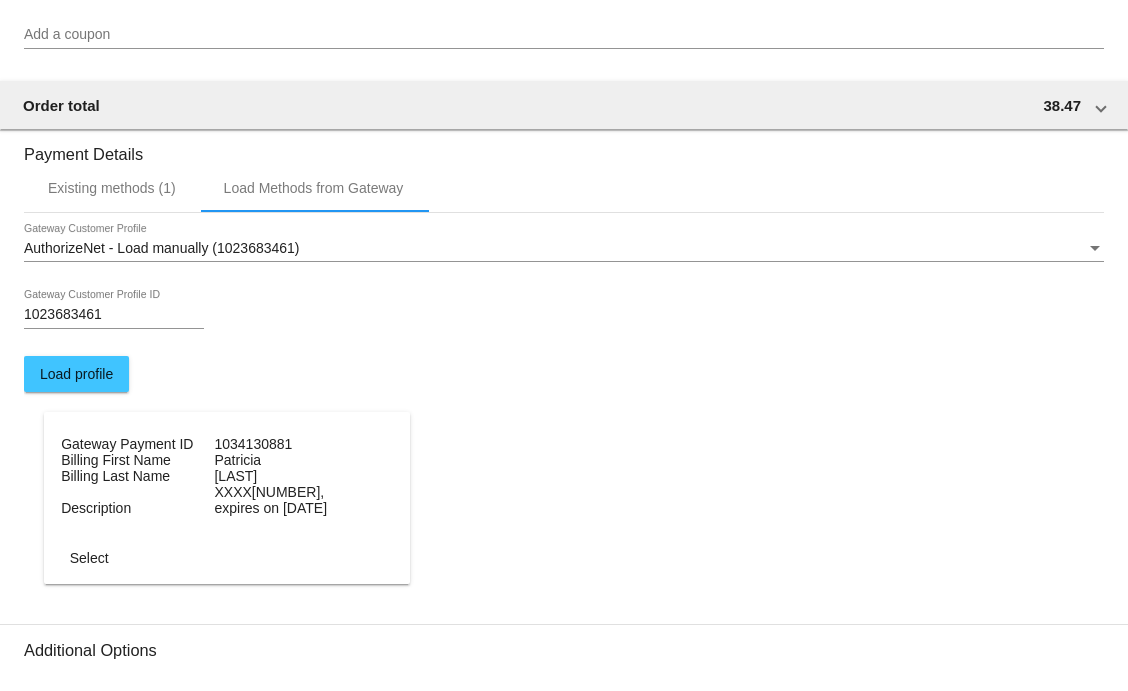 drag, startPoint x: 253, startPoint y: 515, endPoint x: 154, endPoint y: 564, distance: 110.46266 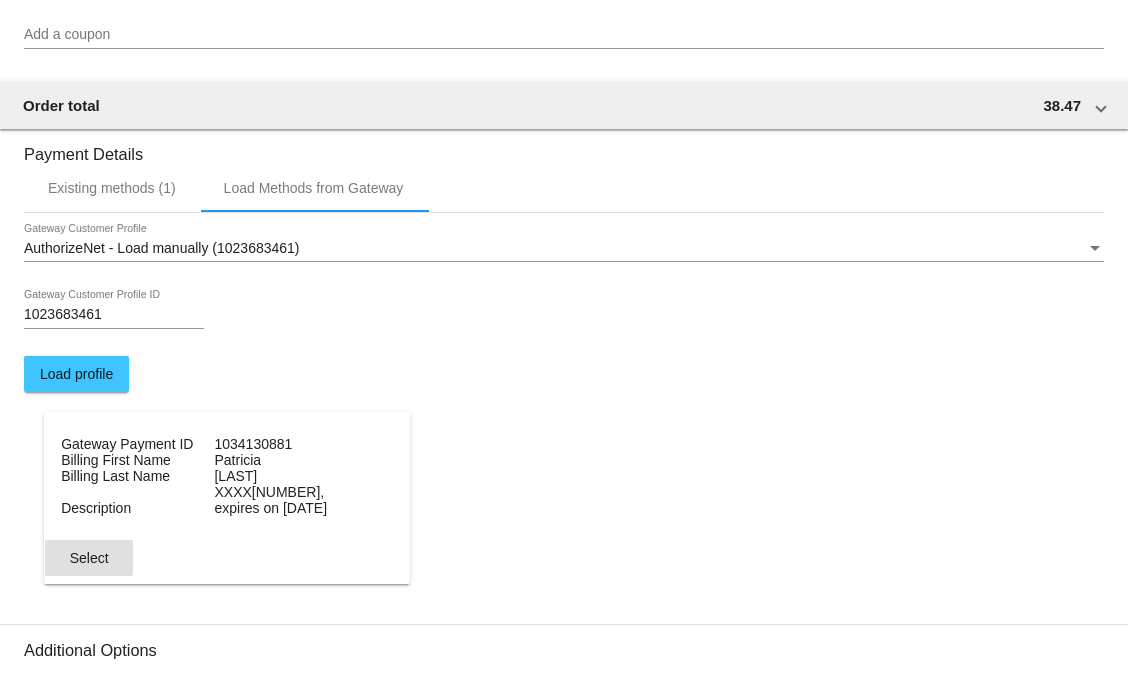 click on "Select" 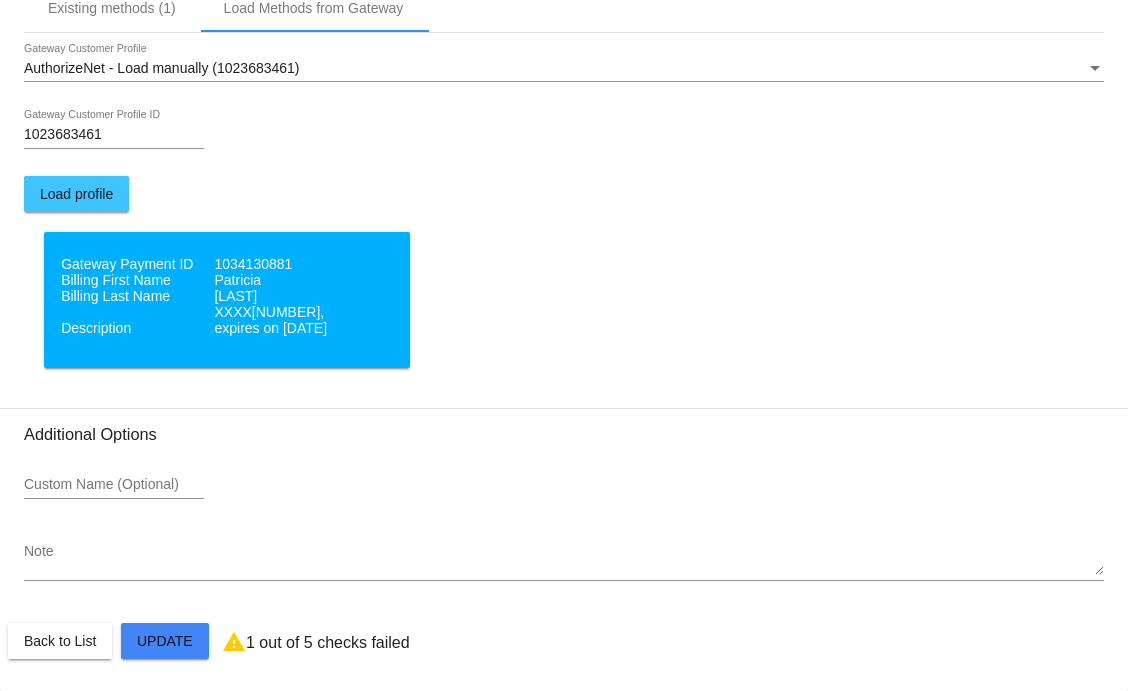 scroll, scrollTop: 2103, scrollLeft: 0, axis: vertical 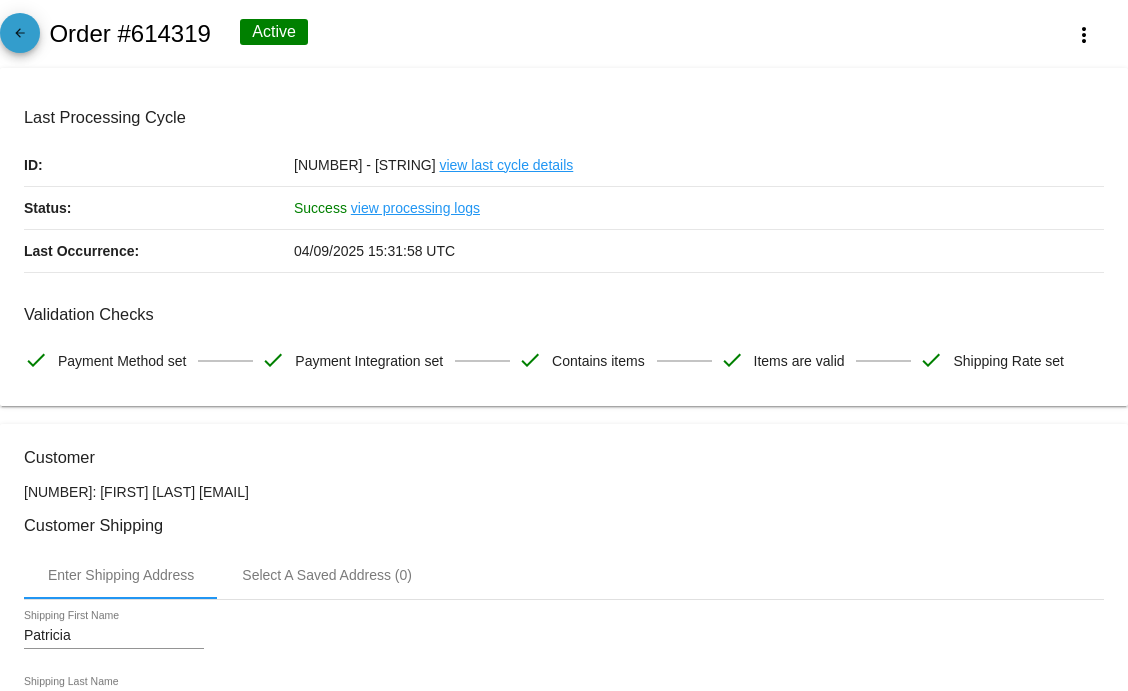 click on "arrow_back" 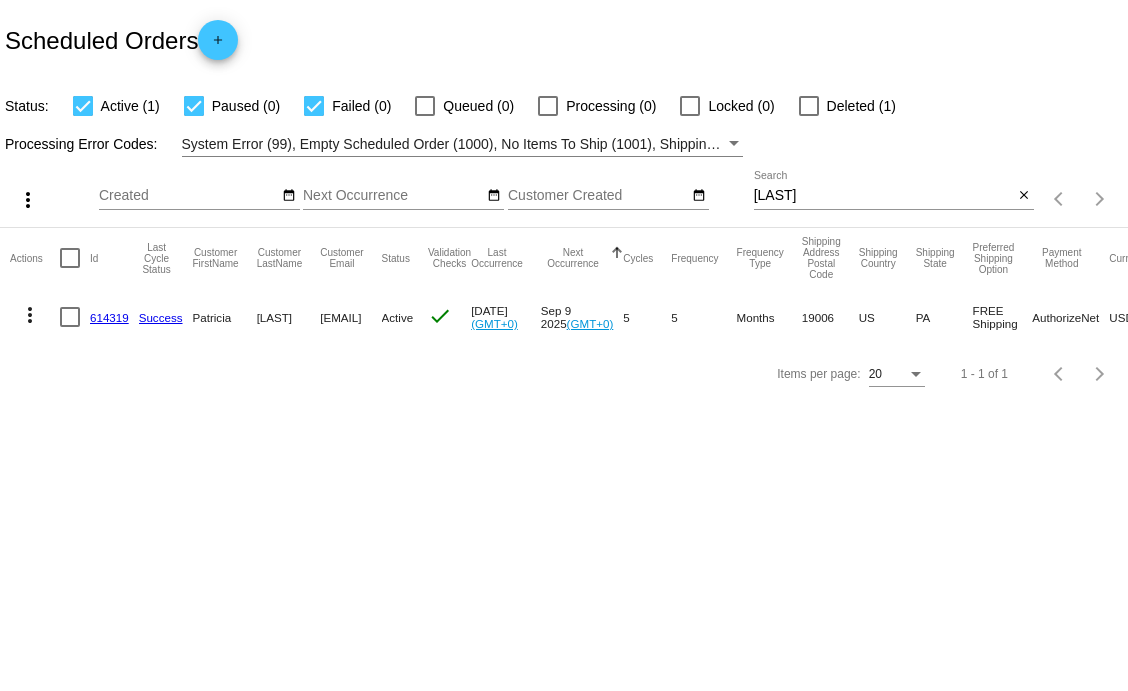 click on "more_vert" 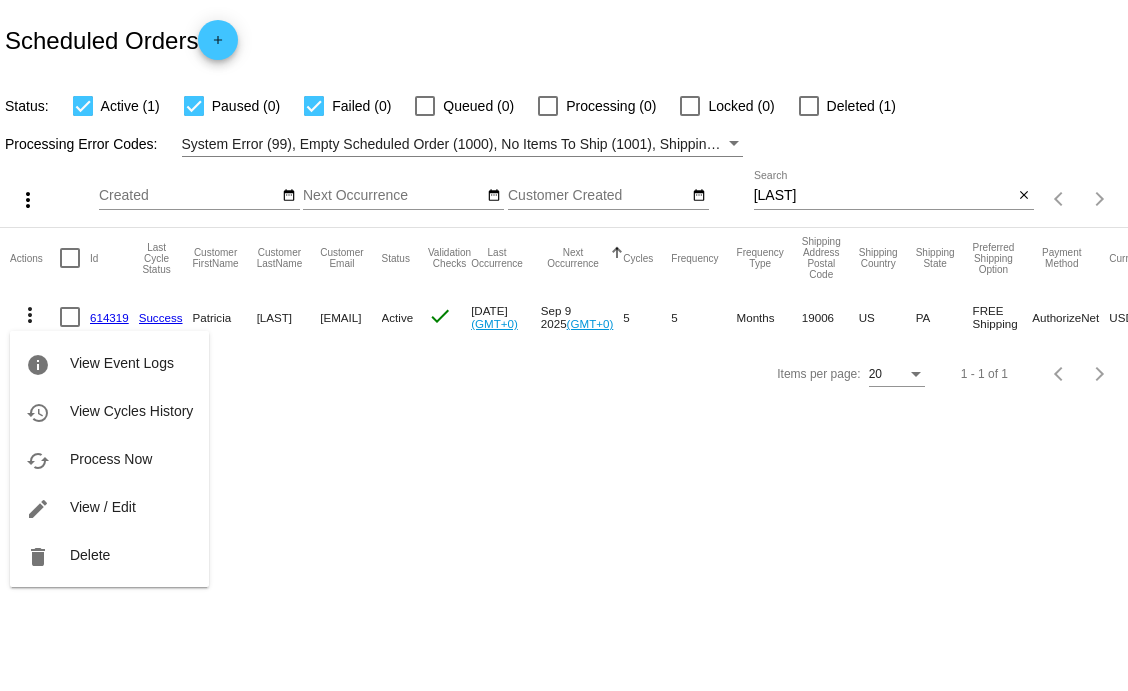 click at bounding box center (564, 345) 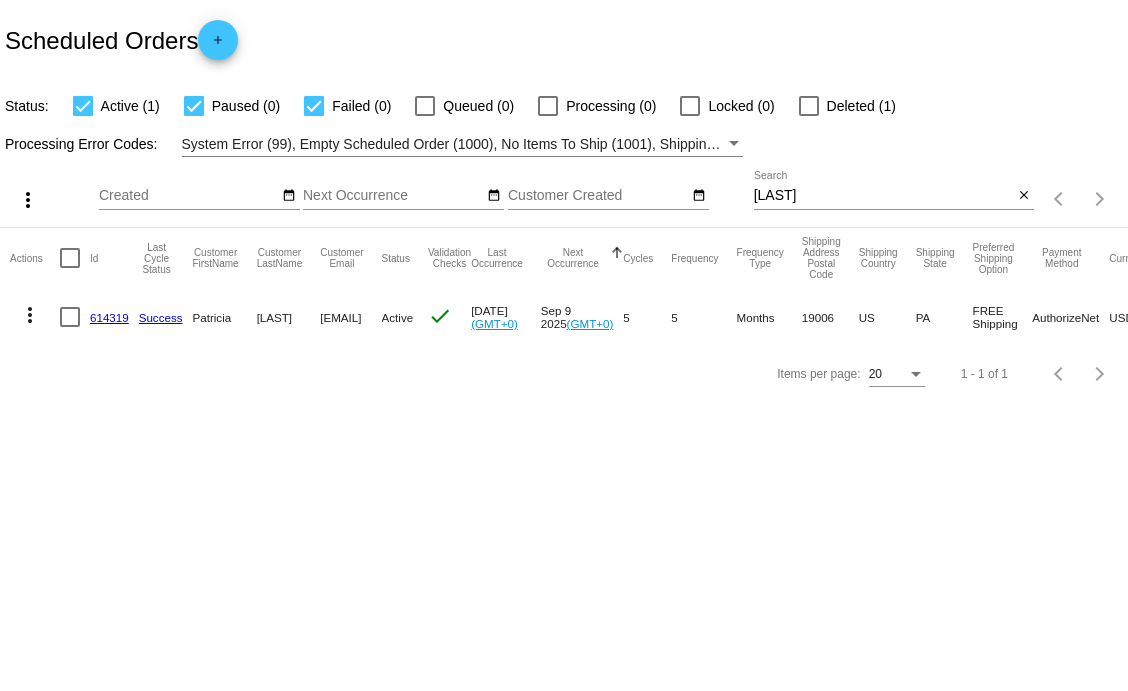 click on "Scheduled Orders
add
Status:
Active (1)
Paused (0)
Failed (0)
Queued (0)
Processing
(0)
Locked (0)
Deleted (1)
Processing Error Codes:
System Error (99), Empty Scheduled Order (1000), No Items To Ship (1001), Shipping Rate Not Found (1002), Payment Integration Not Found (1003), No Payment Method (1004), Payment Failed (2000), Payment Gateway Communication Failure (2001), Client Order Creation Failure (3000), Client Order Update Failure (3001), Client Order Invalid (3002)
more_vert
Su Mo Tu" at bounding box center (564, 345) 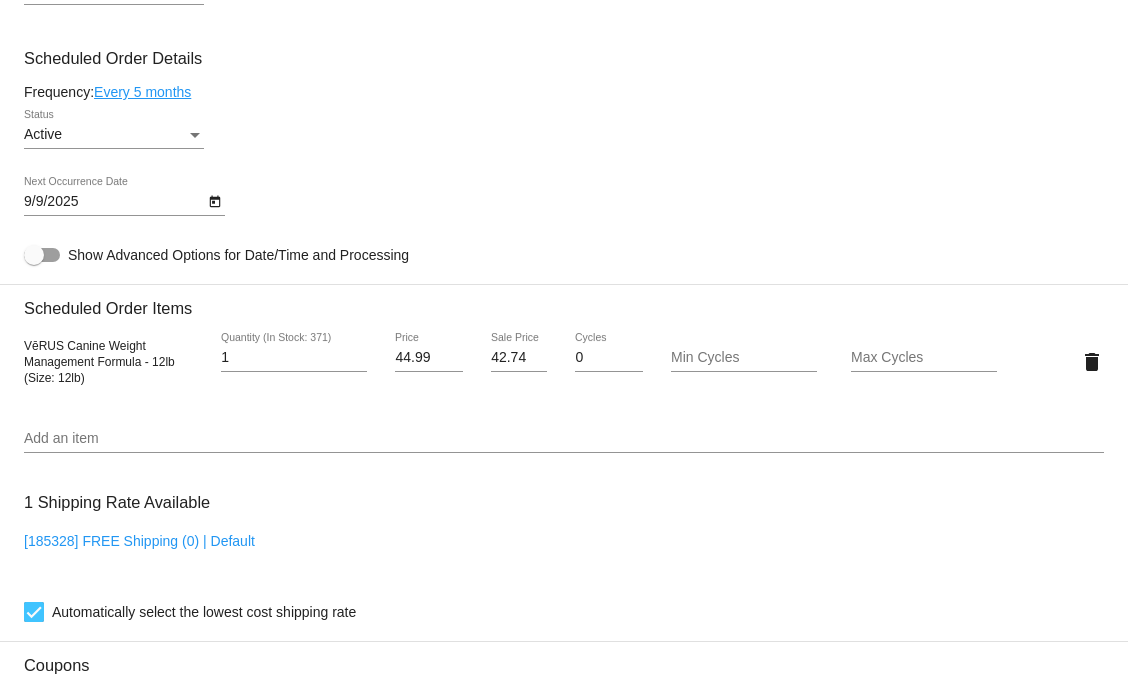 scroll, scrollTop: 1111, scrollLeft: 0, axis: vertical 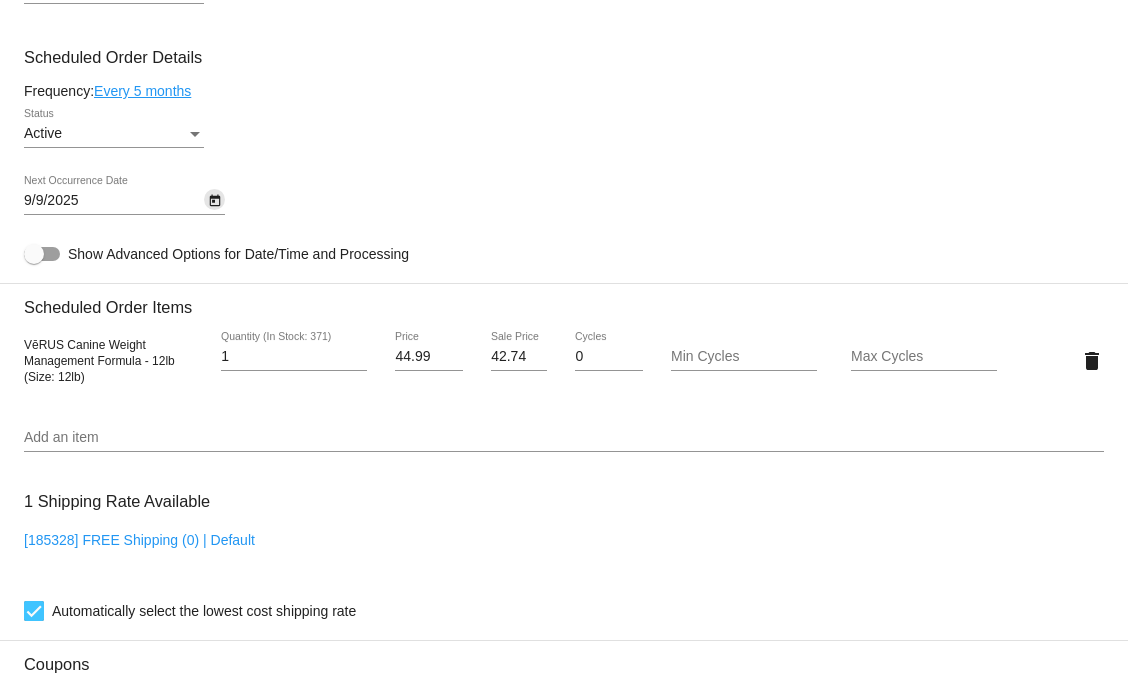 click 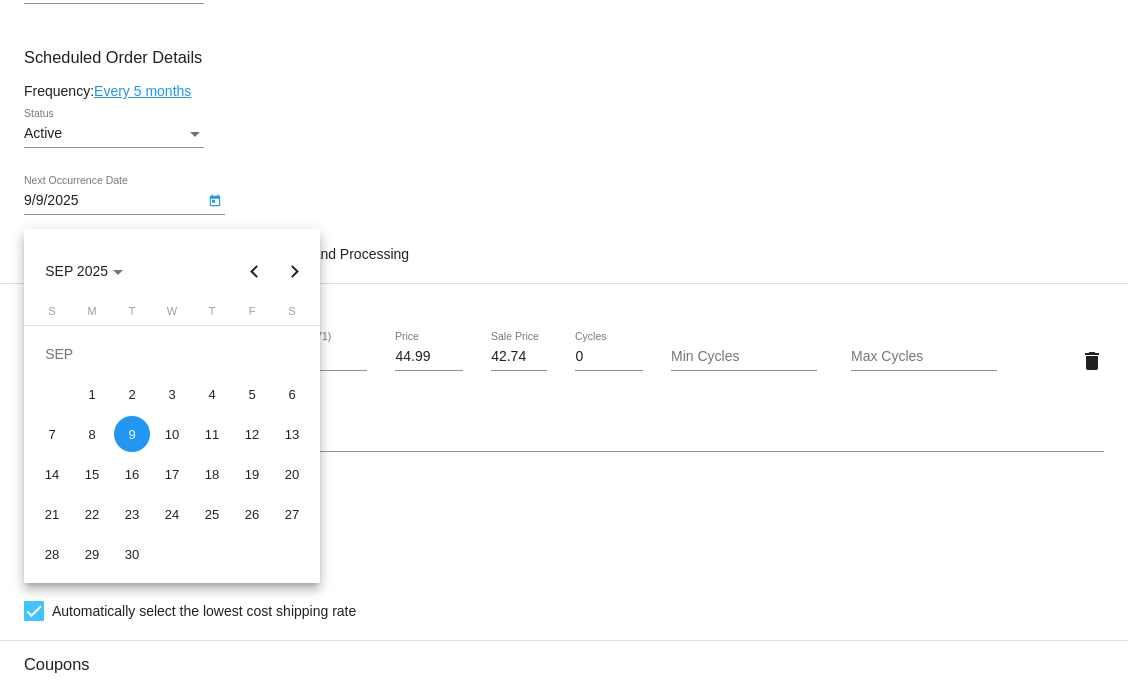 click at bounding box center (564, 345) 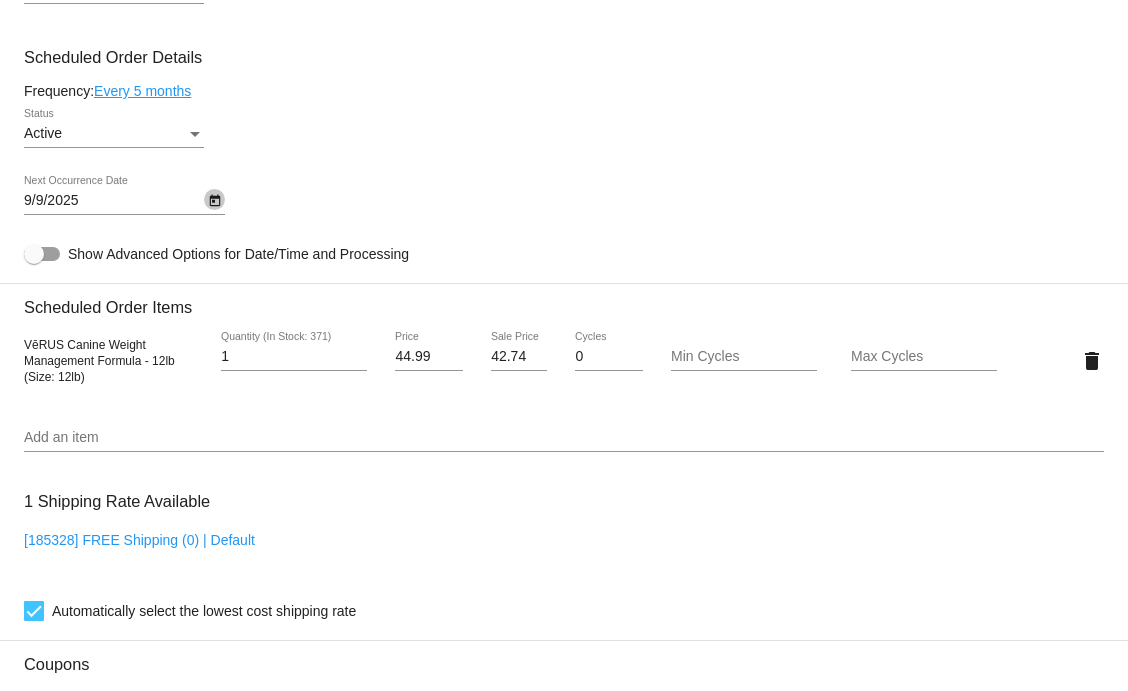 click 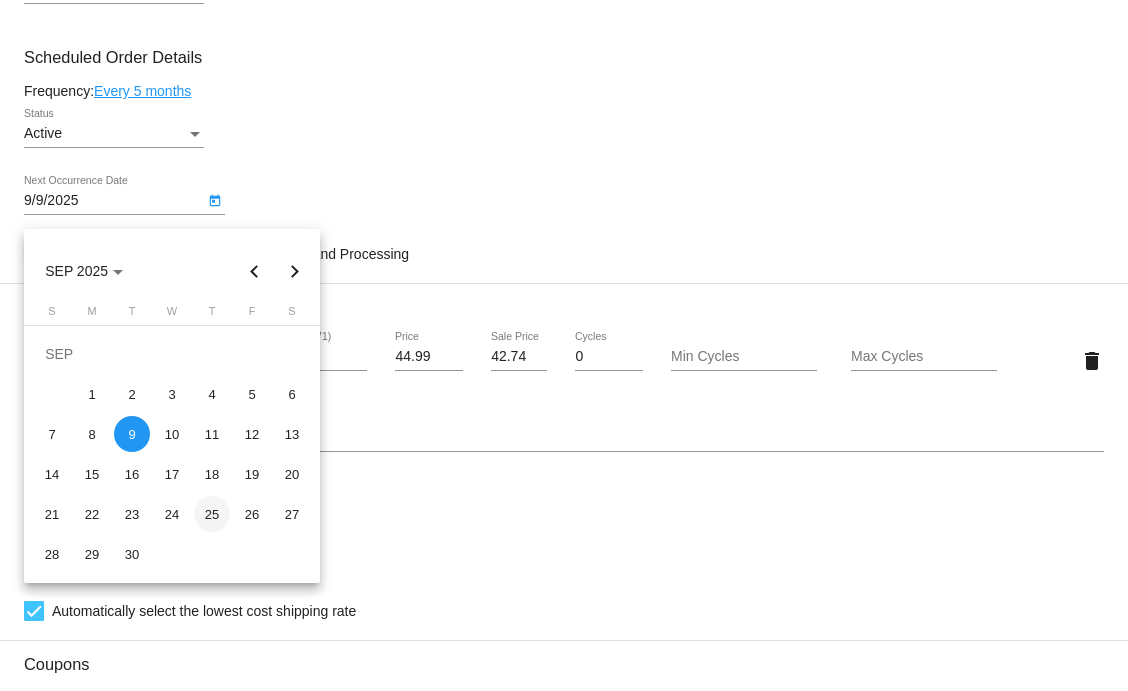 click on "25" at bounding box center [212, 514] 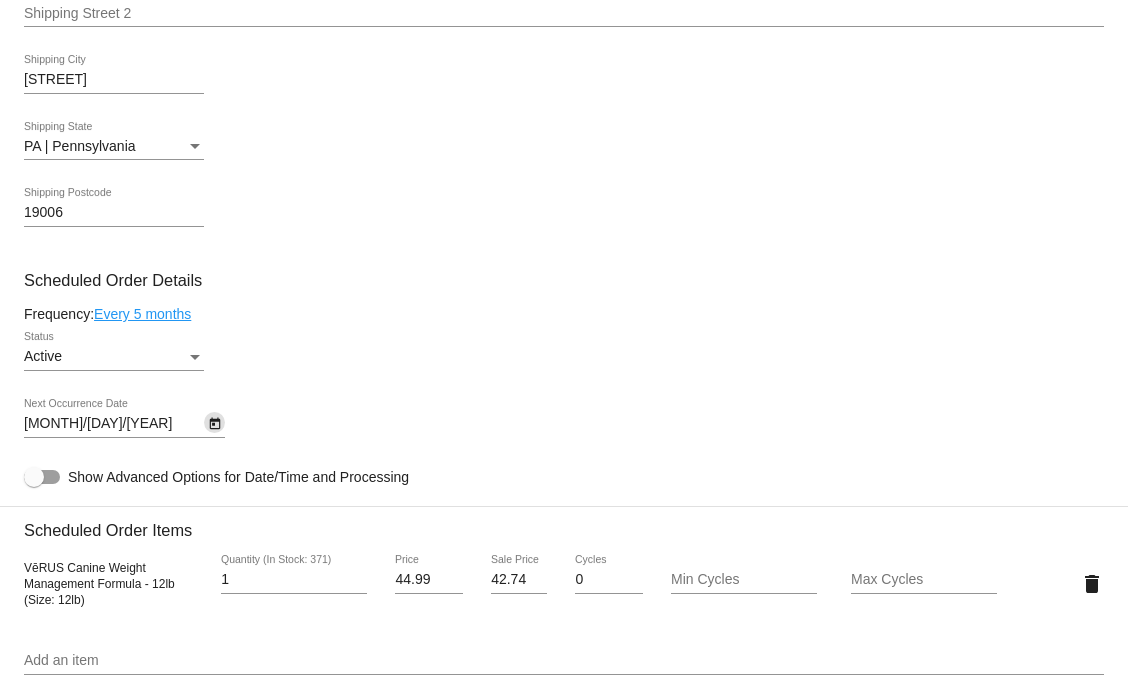 scroll, scrollTop: 1000, scrollLeft: 0, axis: vertical 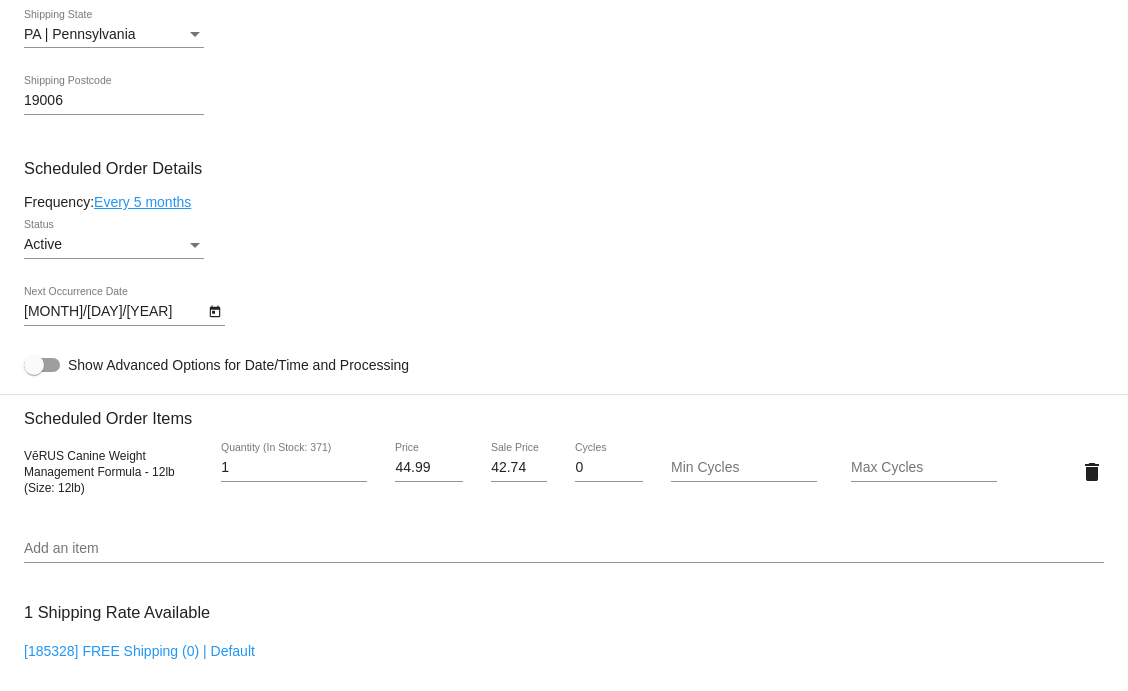 click on "Customer
[NUMBER]: [FIRST] [LAST]
[EMAIL]
Customer Shipping
Enter Shipping Address Select A Saved Address (0)
[FIRST]
Shipping First Name
[LAST]
Shipping Last Name
US | USA
Shipping Country
[NUMBER] [STREET]
Shipping Street 1
Shipping Street 2
[CITY]
Shipping City
PA | Pennsylvania
Shipping State
[POSTAL_CODE]
Shipping Postcode
Scheduled Order Details
Frequency:
Every 5 months
Active
Status" 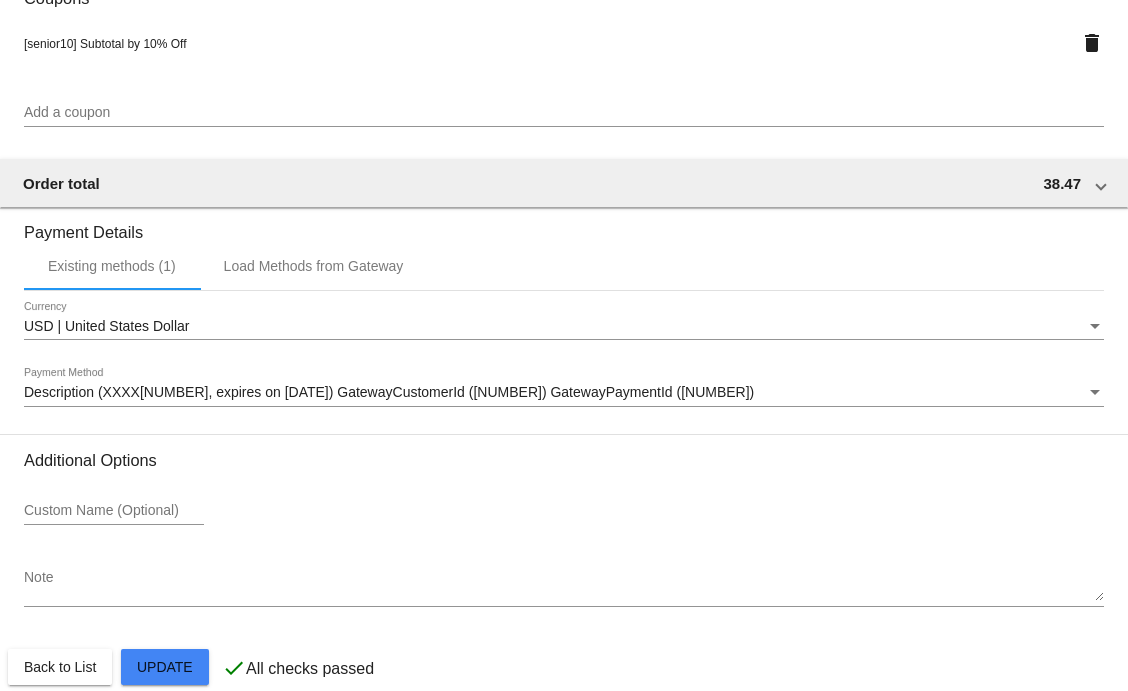 scroll, scrollTop: 1826, scrollLeft: 0, axis: vertical 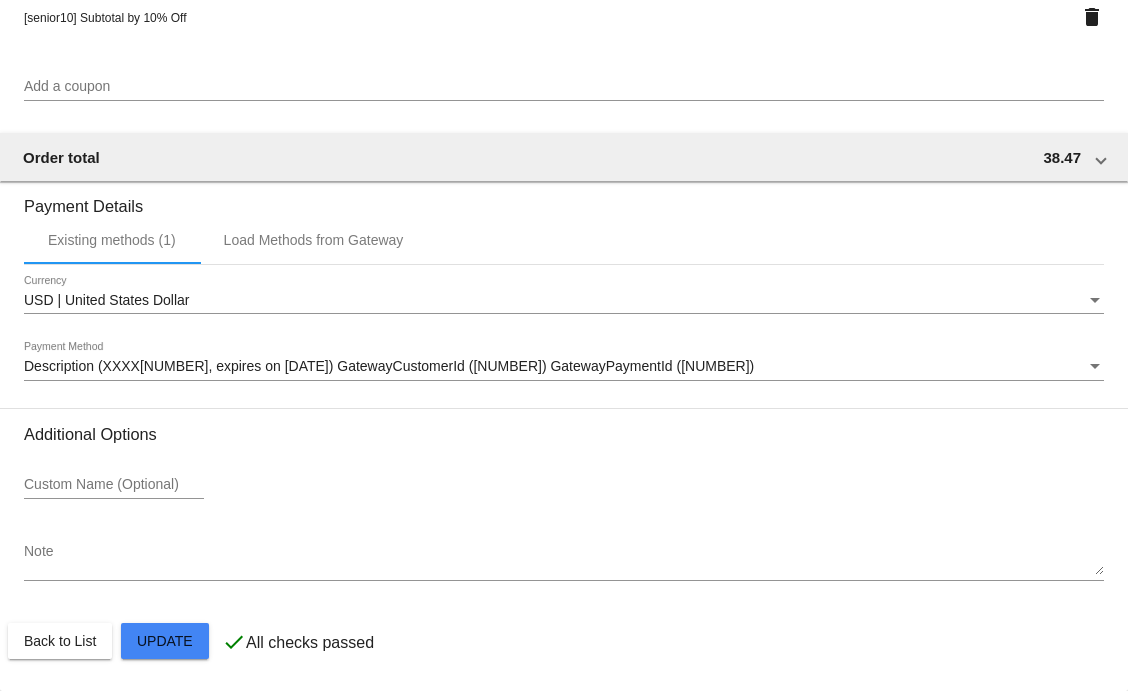 click on "Customer
[NUMBER]: [FIRST] [LAST]
[EMAIL]
Customer Shipping
Enter Shipping Address Select A Saved Address (0)
[FIRST]
Shipping First Name
[LAST]
Shipping Last Name
US | USA
Shipping Country
[NUMBER] [STREET]
Shipping Street 1
Shipping Street 2
[CITY]
Shipping City
PA | Pennsylvania
Shipping State
[POSTAL_CODE]
Shipping Postcode
Scheduled Order Details
Frequency:
Every 5 months
Active
Status 1 0" 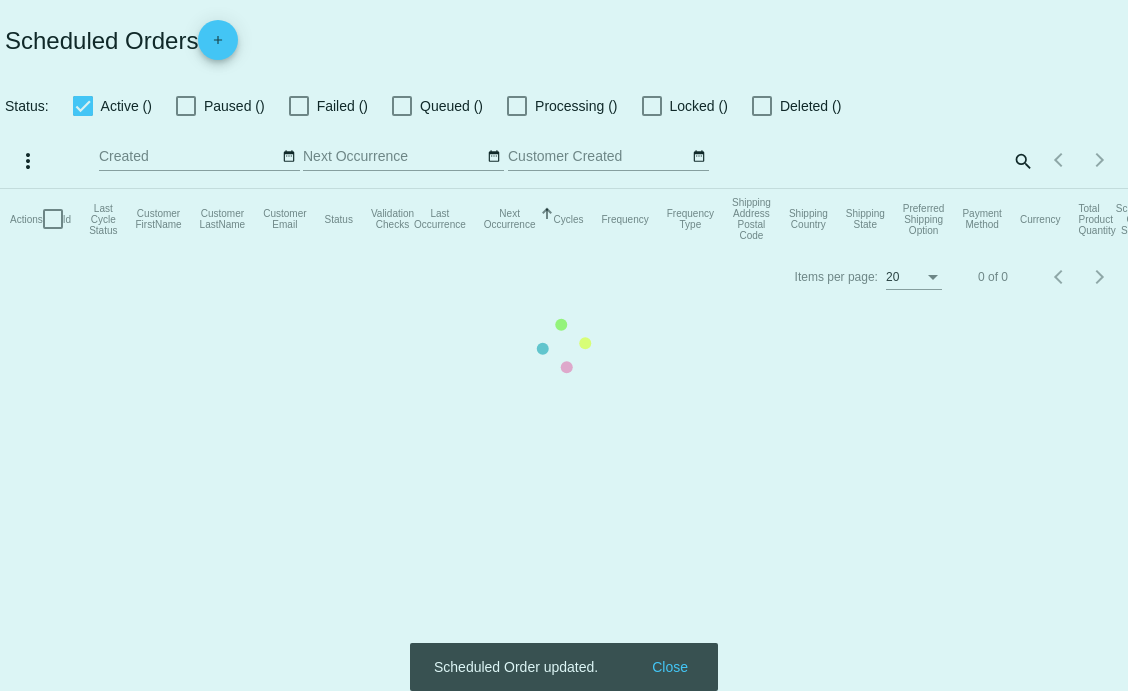 scroll, scrollTop: 0, scrollLeft: 0, axis: both 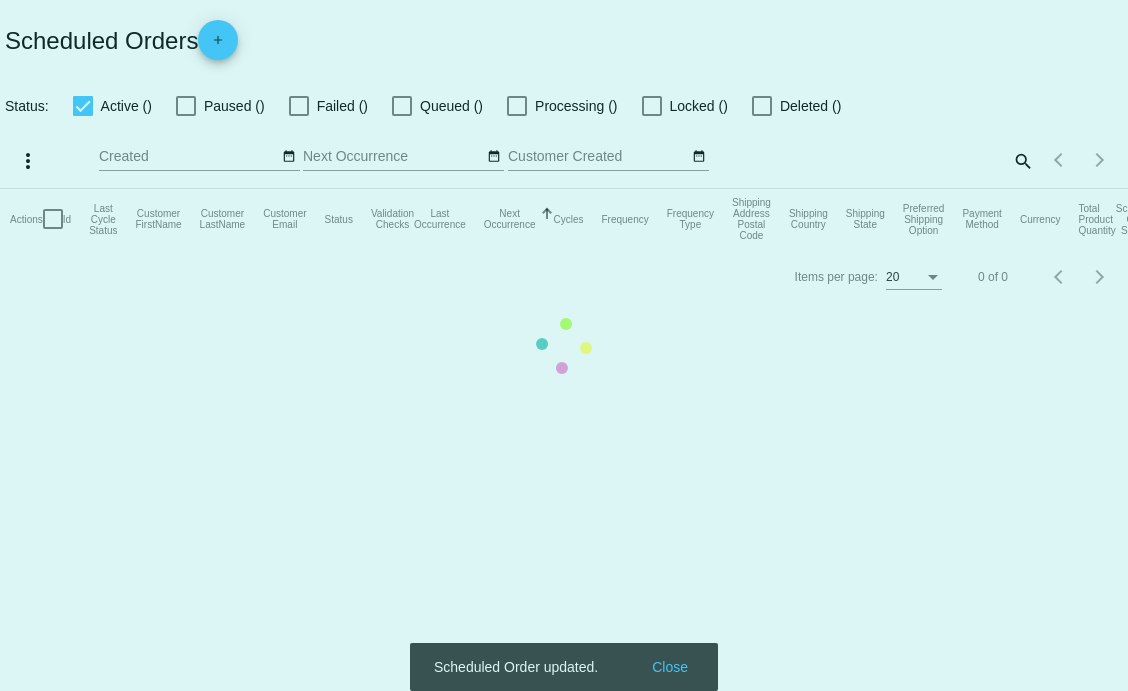 checkbox on "true" 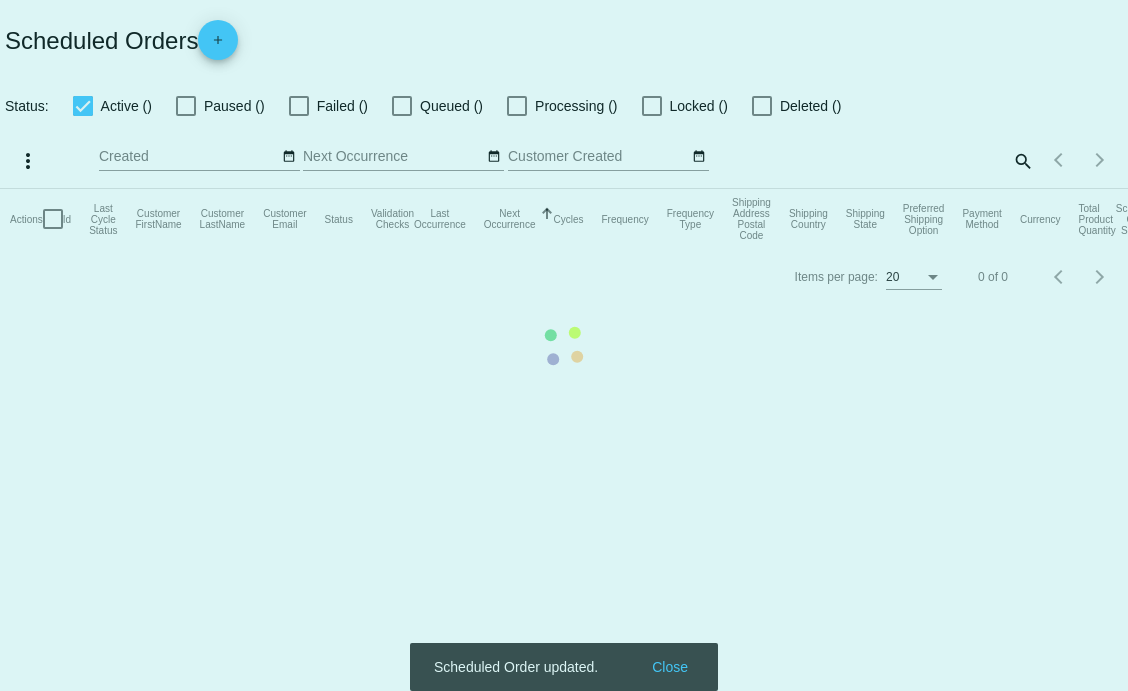 checkbox on "true" 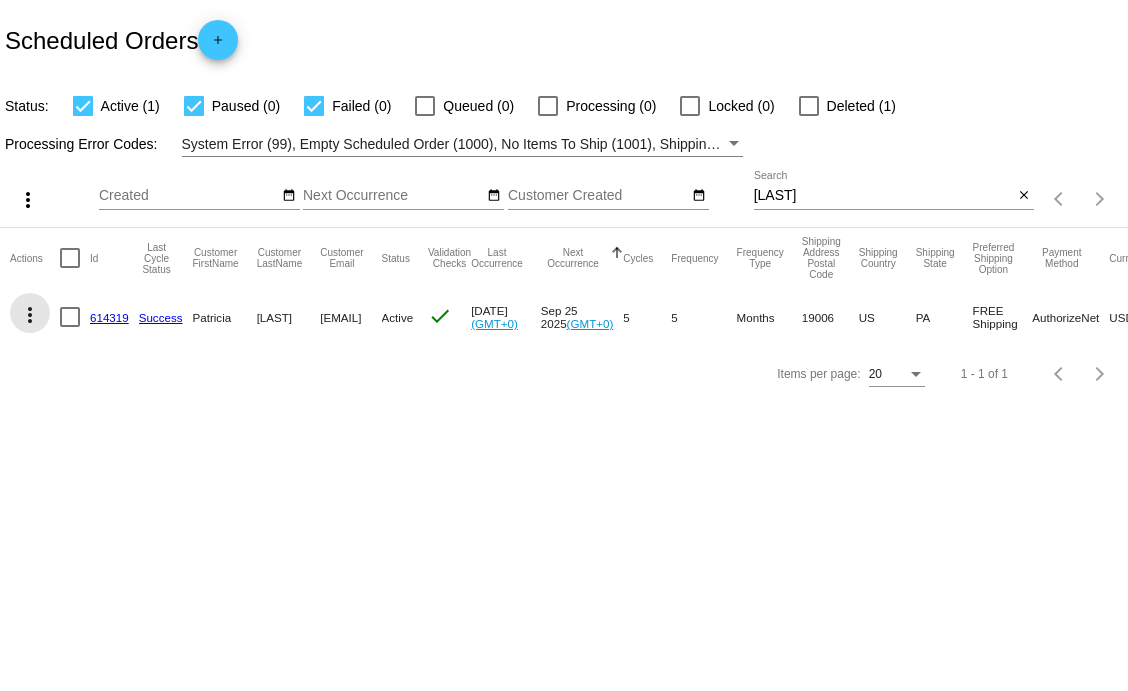 click on "more_vert" 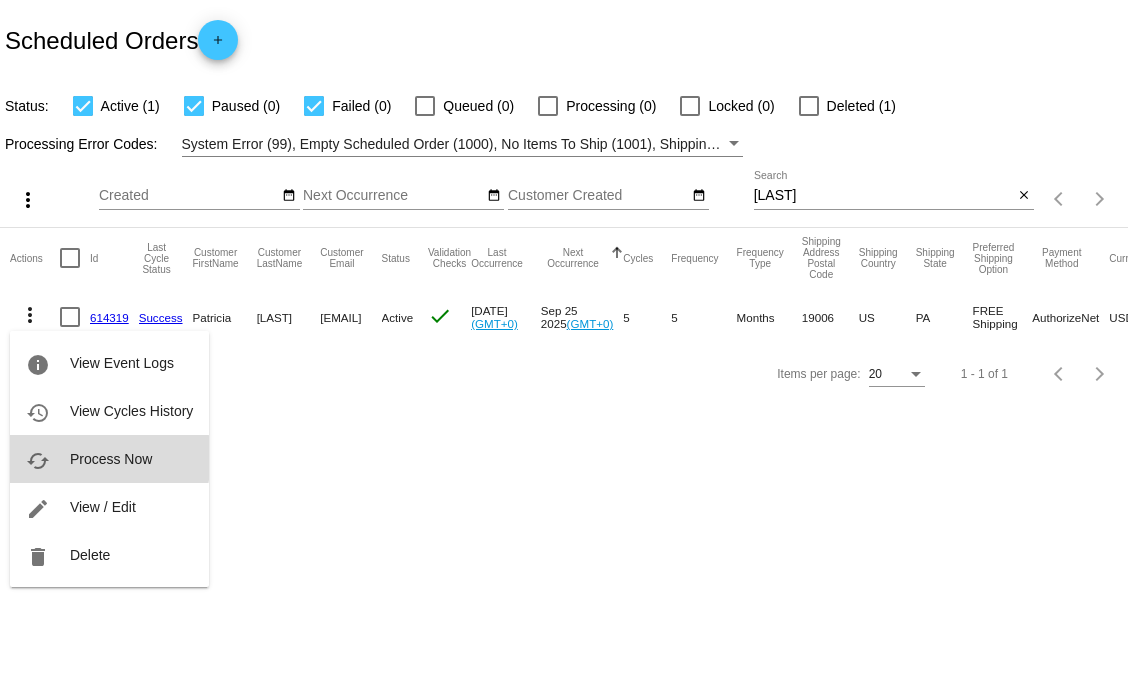 click on "Process Now" at bounding box center [111, 459] 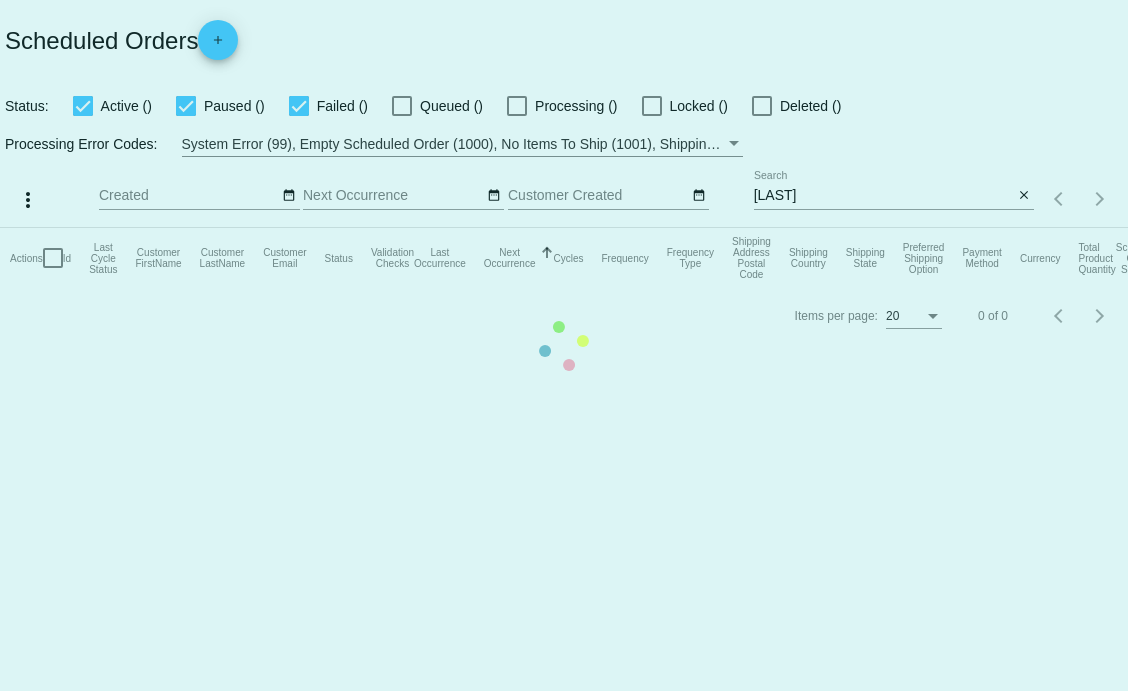 scroll, scrollTop: 0, scrollLeft: 0, axis: both 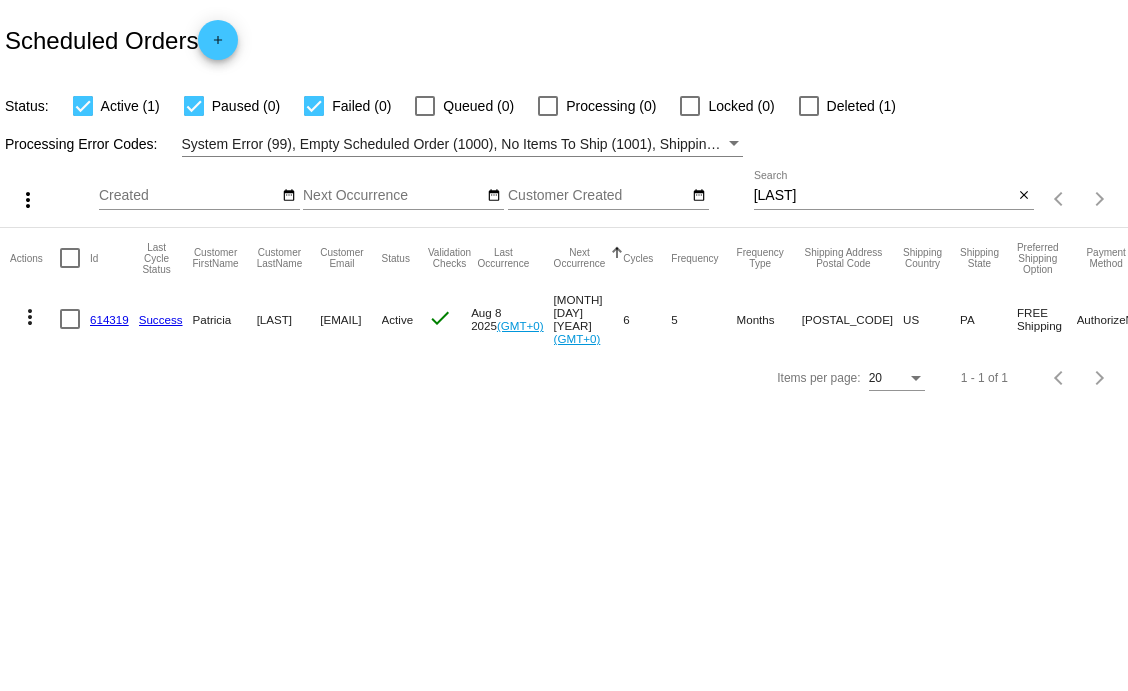 click on "614319" 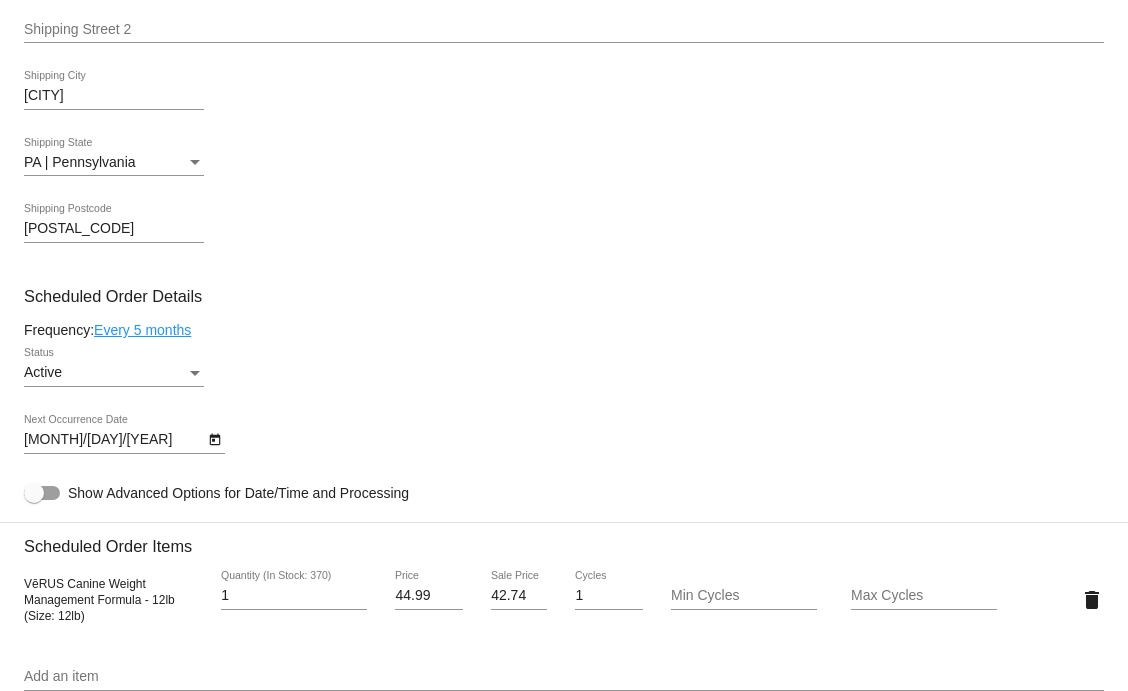 scroll, scrollTop: 1000, scrollLeft: 0, axis: vertical 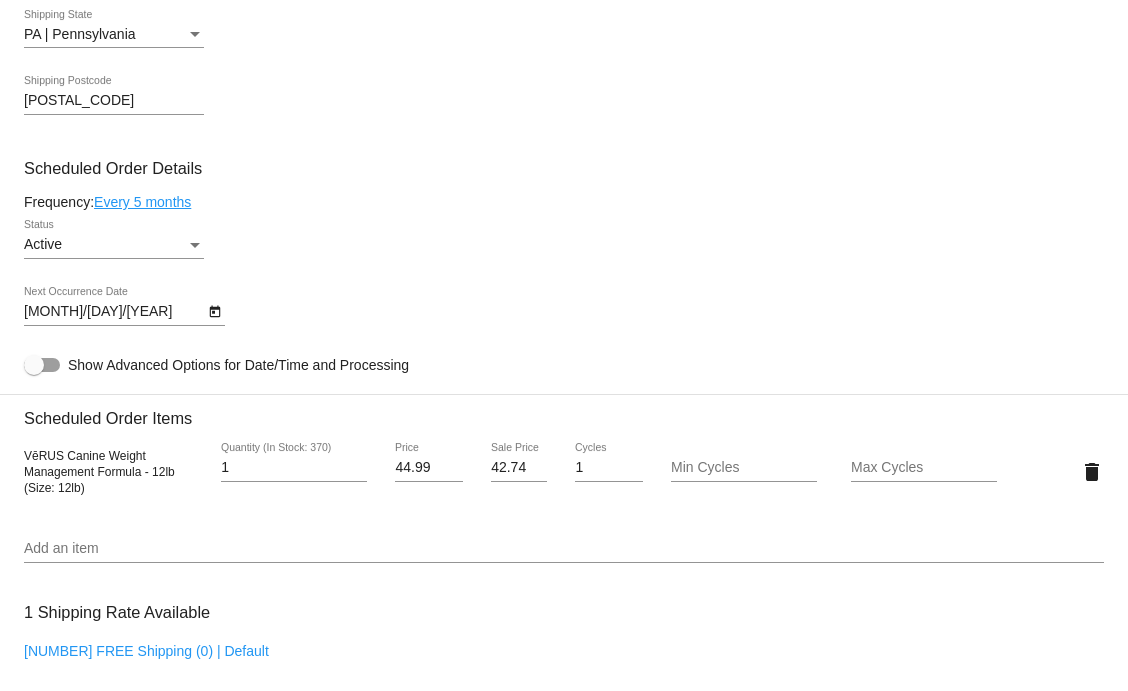click 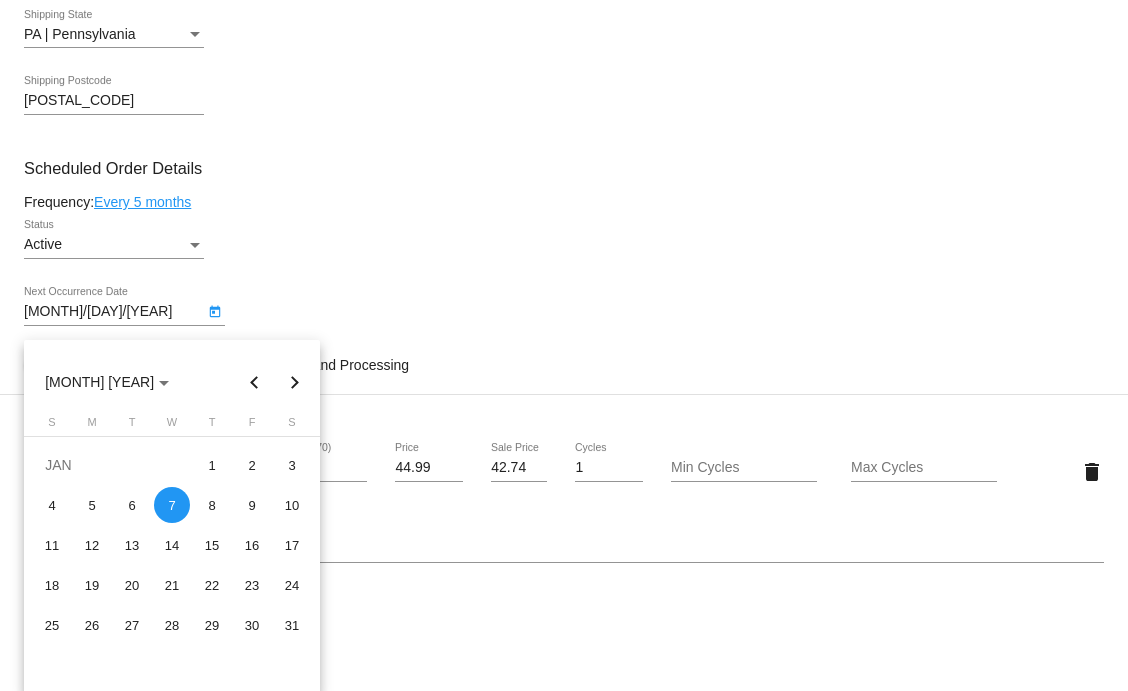 click at bounding box center [255, 382] 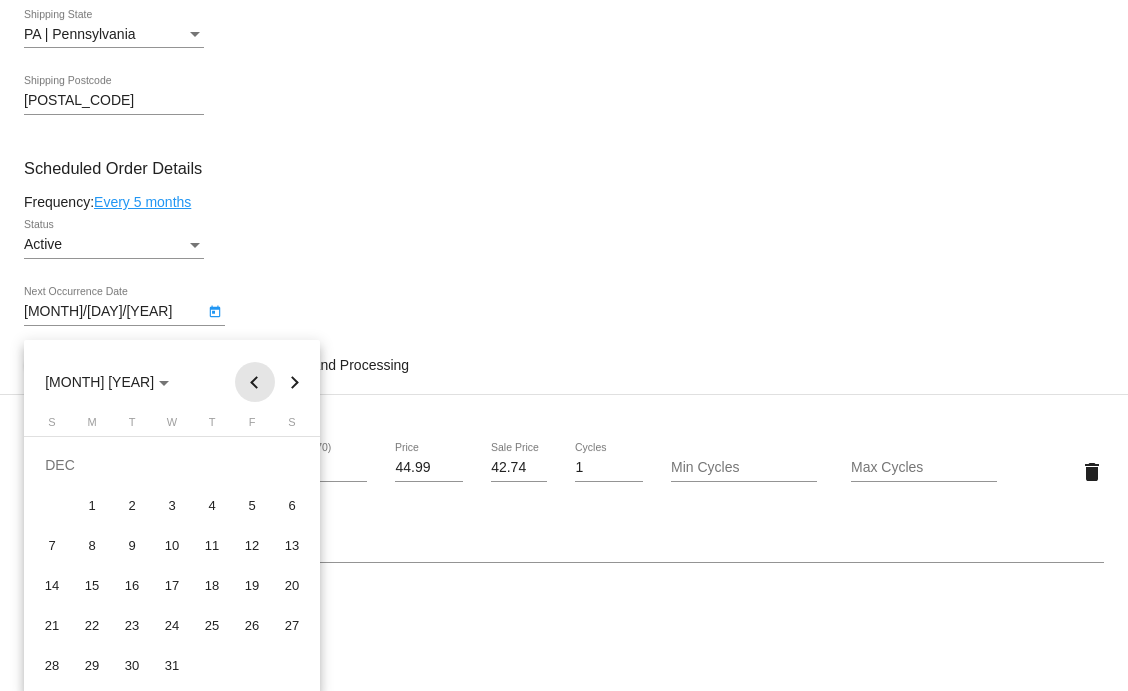 click at bounding box center (255, 382) 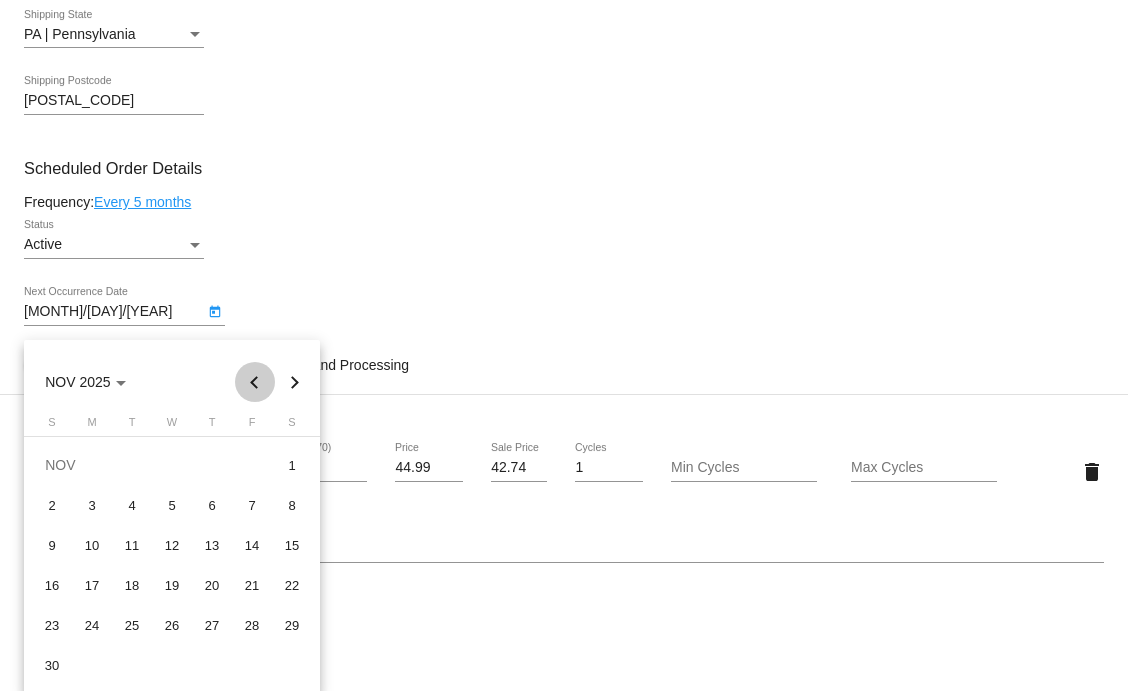 click at bounding box center (255, 382) 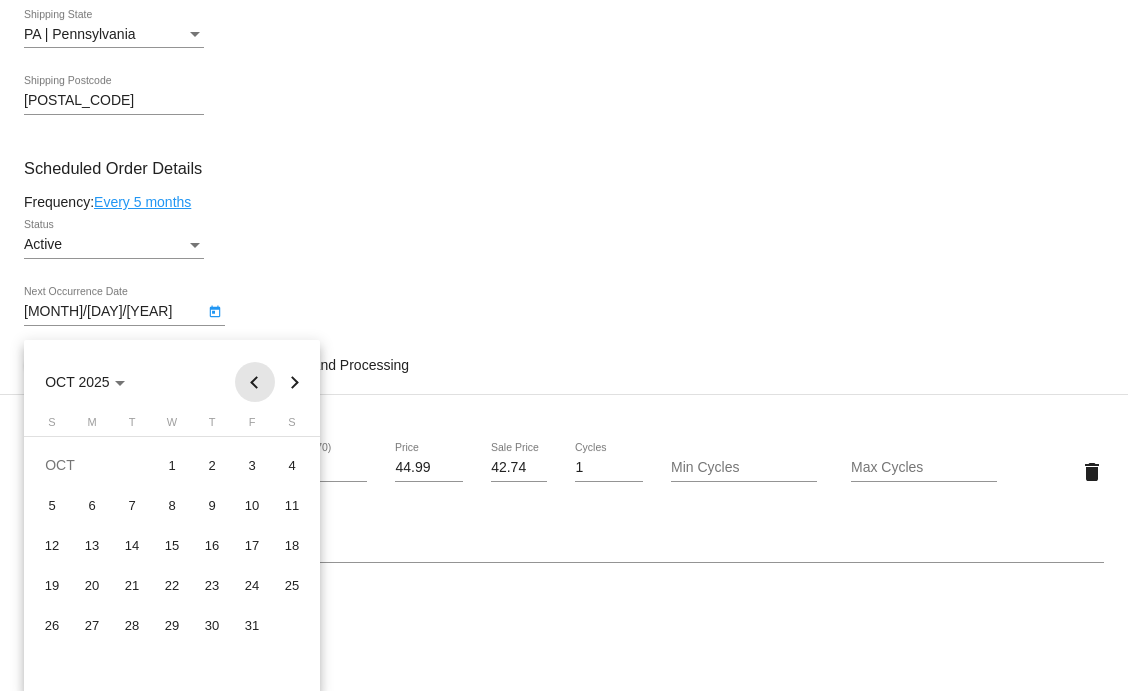 click at bounding box center (255, 382) 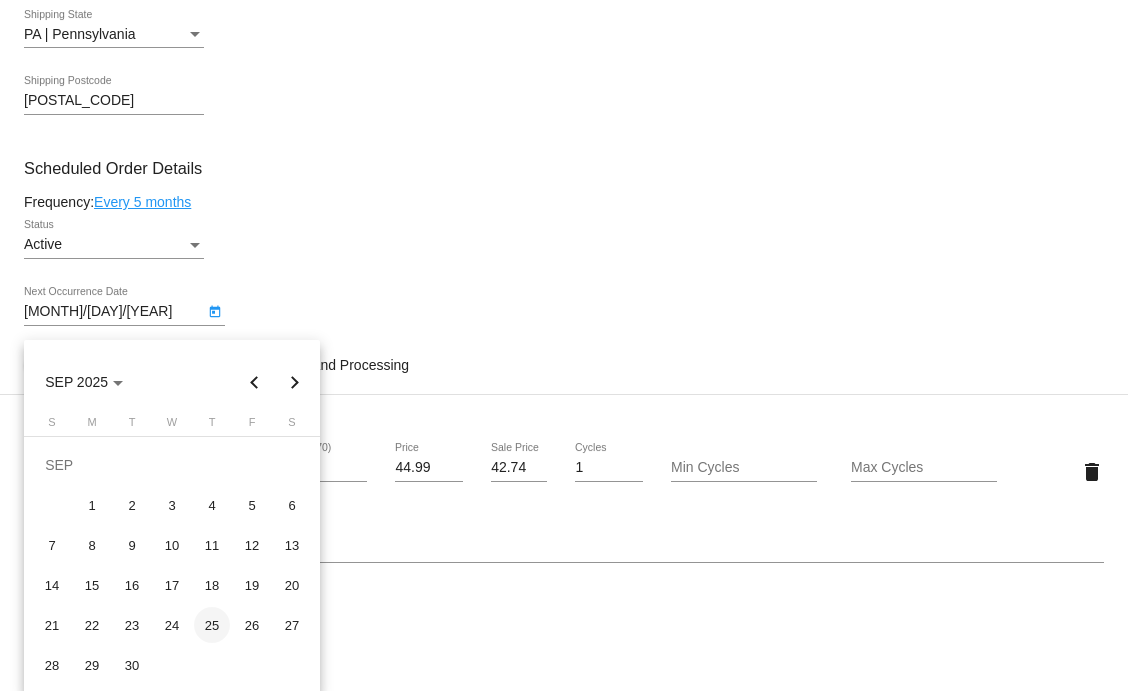 click on "25" at bounding box center (212, 625) 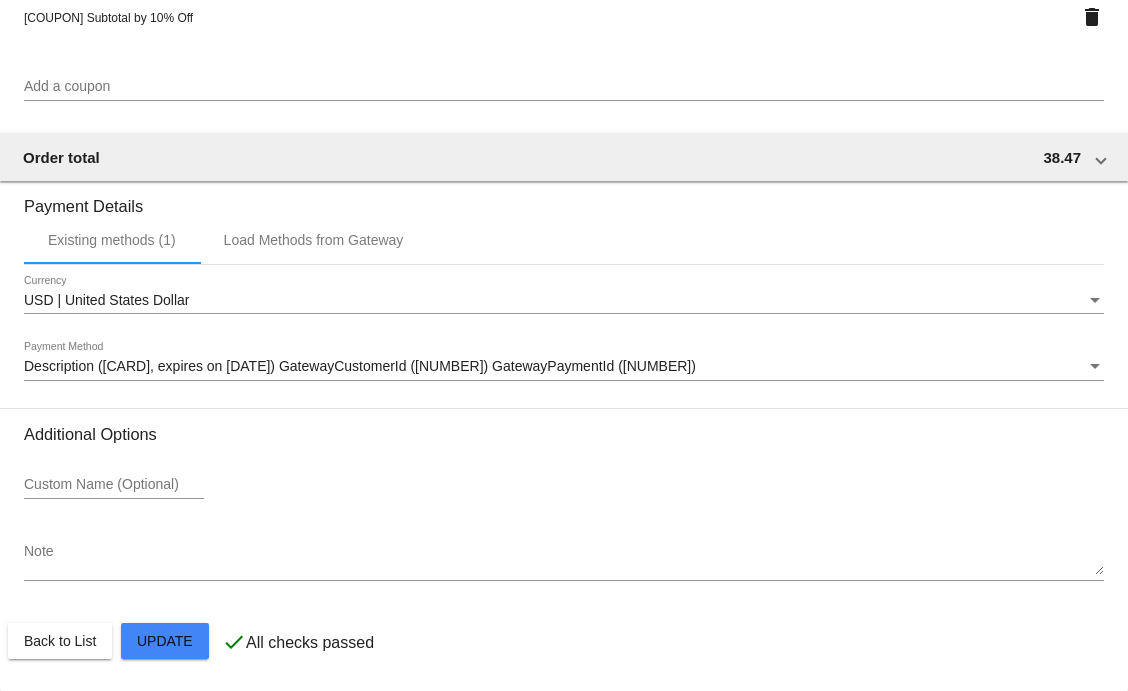 scroll, scrollTop: 1826, scrollLeft: 0, axis: vertical 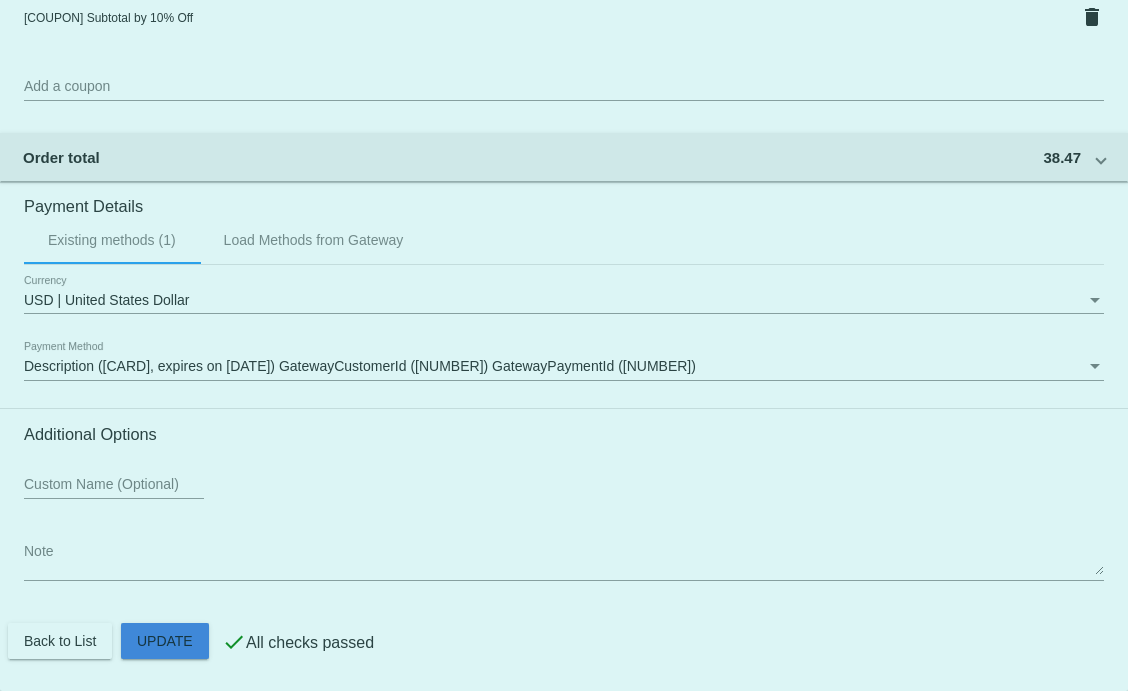 click on "Customer
[NUMBER]: [FIRST] [LAST]
[EMAIL]
Customer Shipping
Enter Shipping Address Select A Saved Address (0)
[FIRST]
Shipping First Name
[LAST]
Shipping Last Name
US | USA
Shipping Country
[STREET]
Shipping Street 1
Shipping Street 2
[CITY]
Shipping City
[STATE] | [STATE]
Shipping State
[POSTAL_CODE]
Shipping Postcode
Scheduled Order Details
Frequency:
Every 5 months
Active
Status 1 1" 